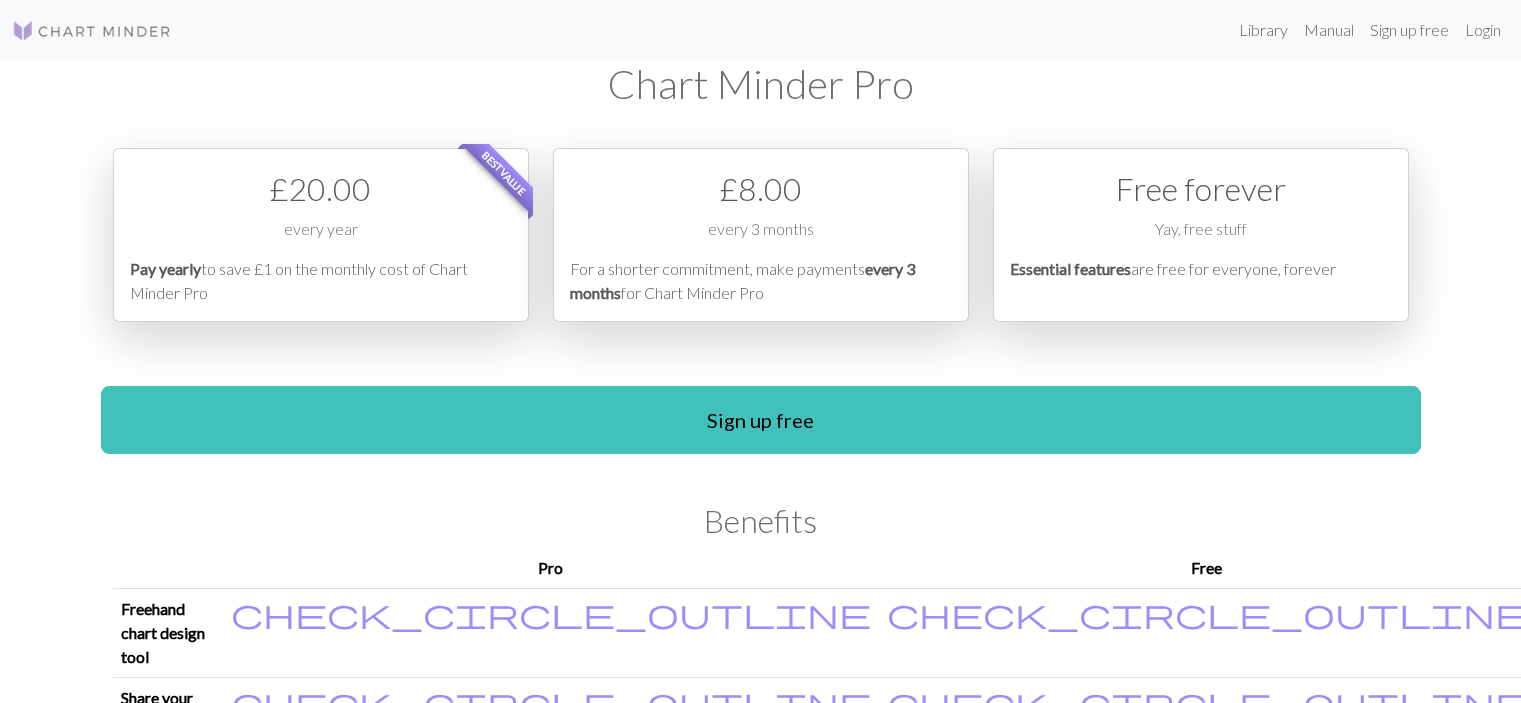 scroll, scrollTop: 0, scrollLeft: 0, axis: both 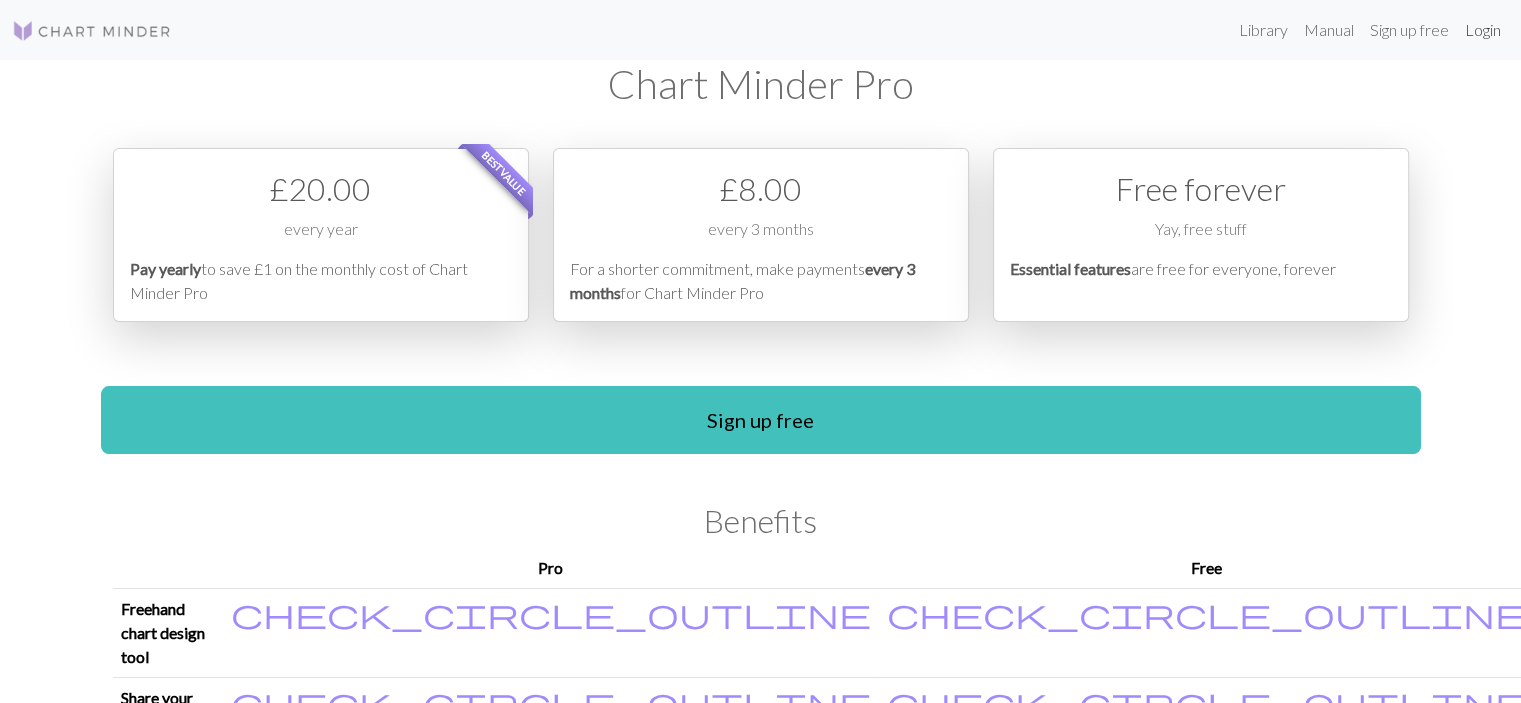 click on "Login" at bounding box center [1483, 30] 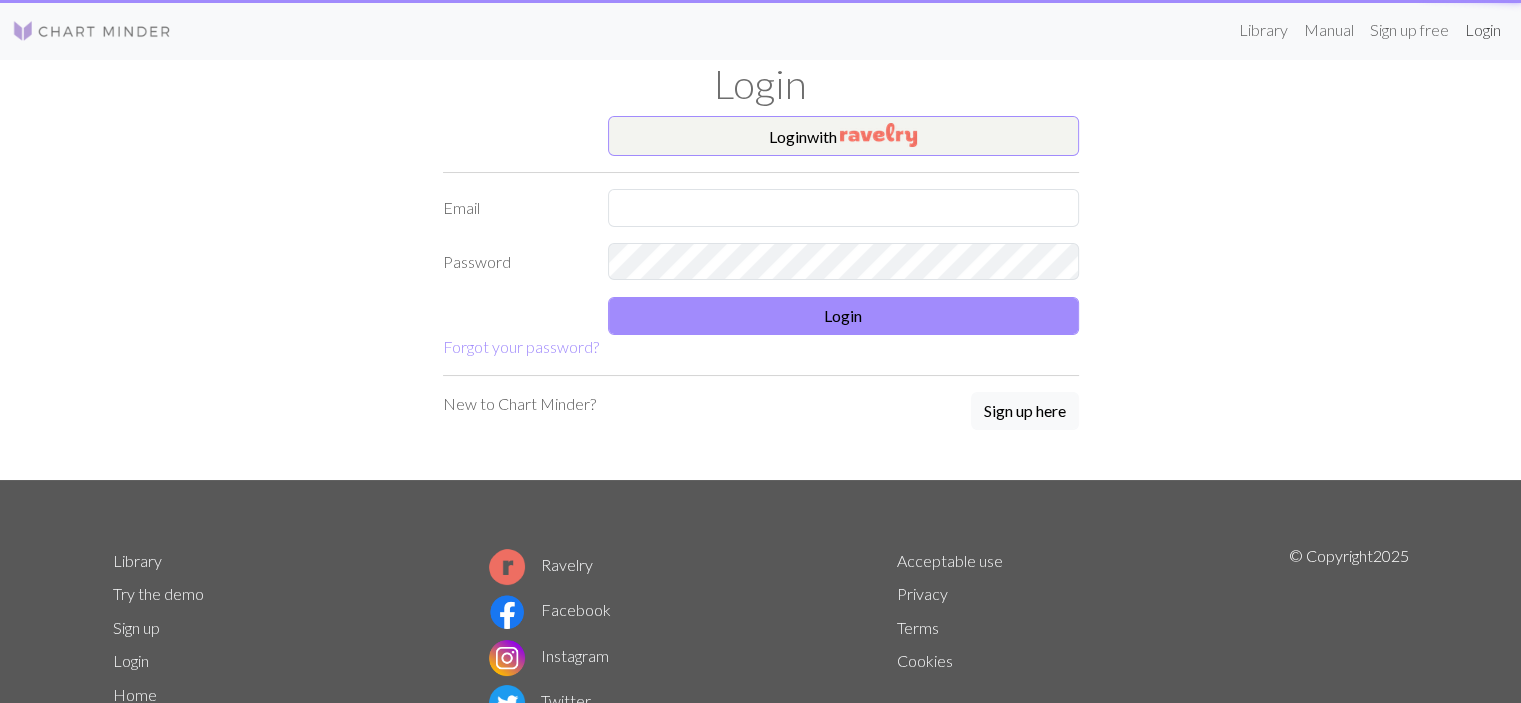 scroll, scrollTop: 0, scrollLeft: 0, axis: both 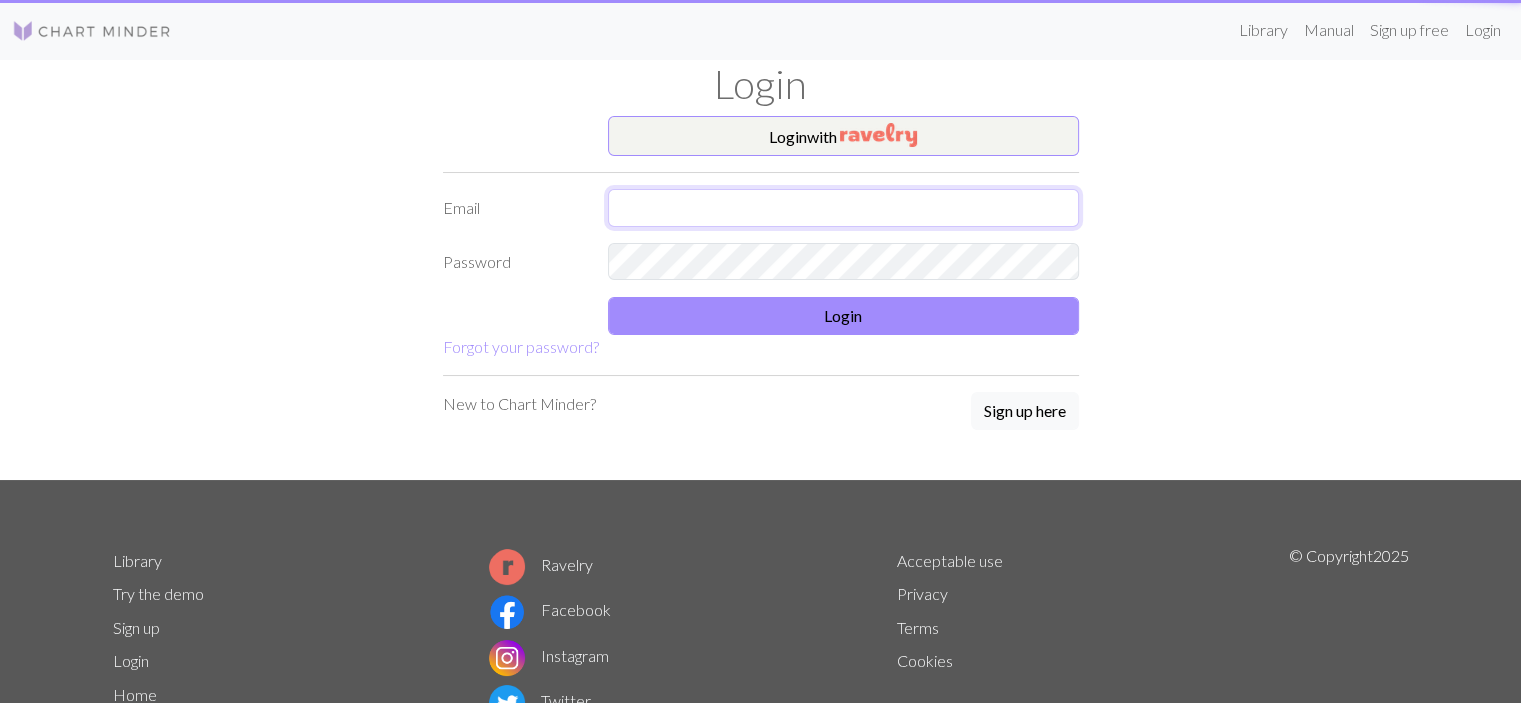 type on "maggiemorais12@[EMAIL]" 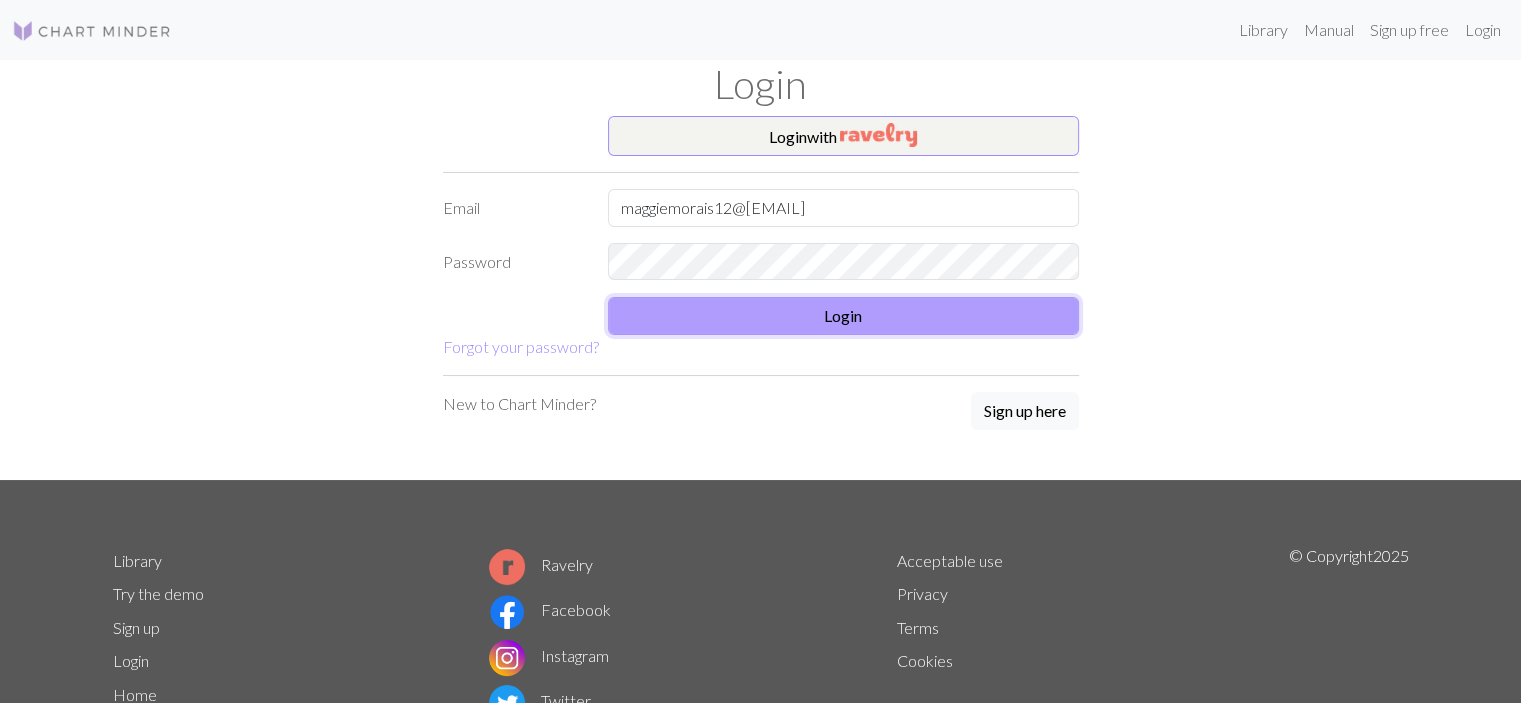click on "Login" at bounding box center (843, 316) 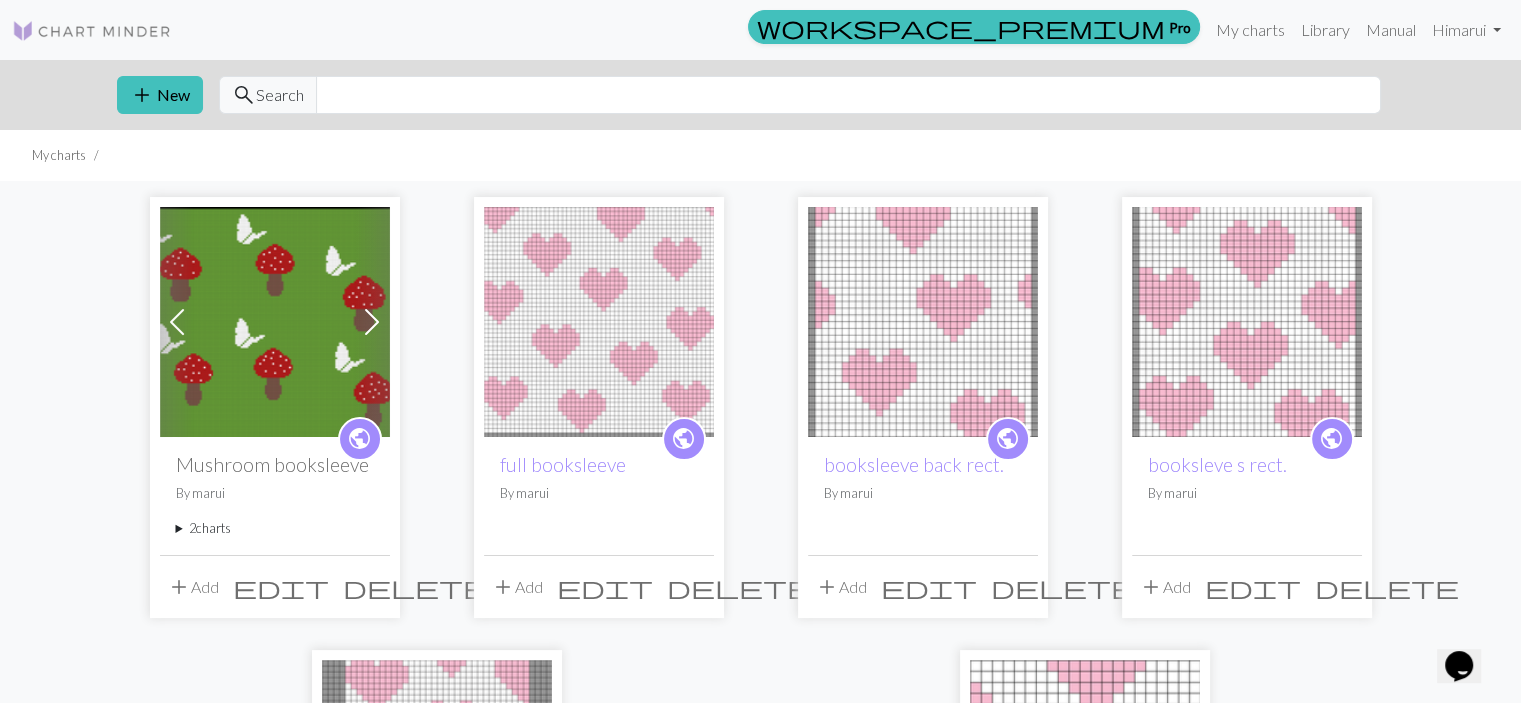 click on "2  charts" at bounding box center [275, 528] 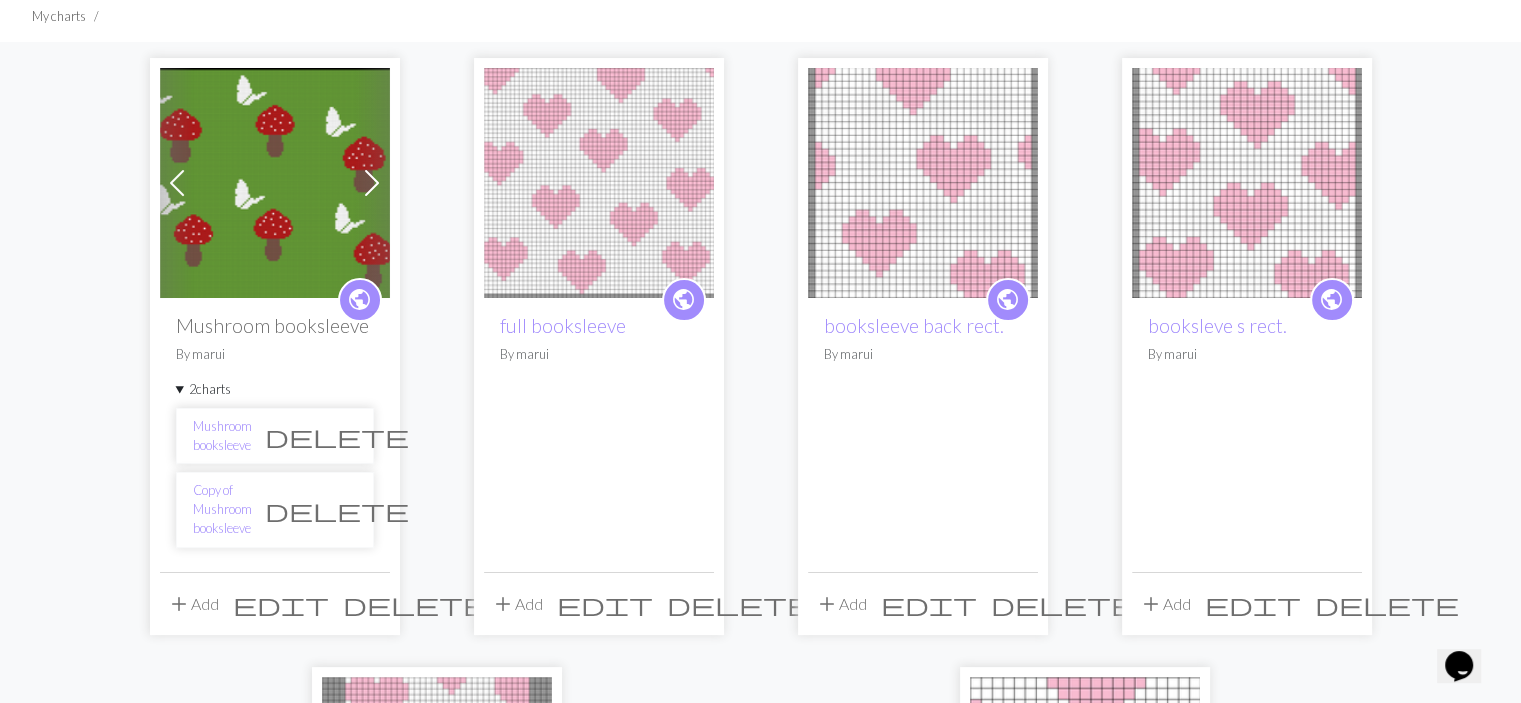 scroll, scrollTop: 200, scrollLeft: 0, axis: vertical 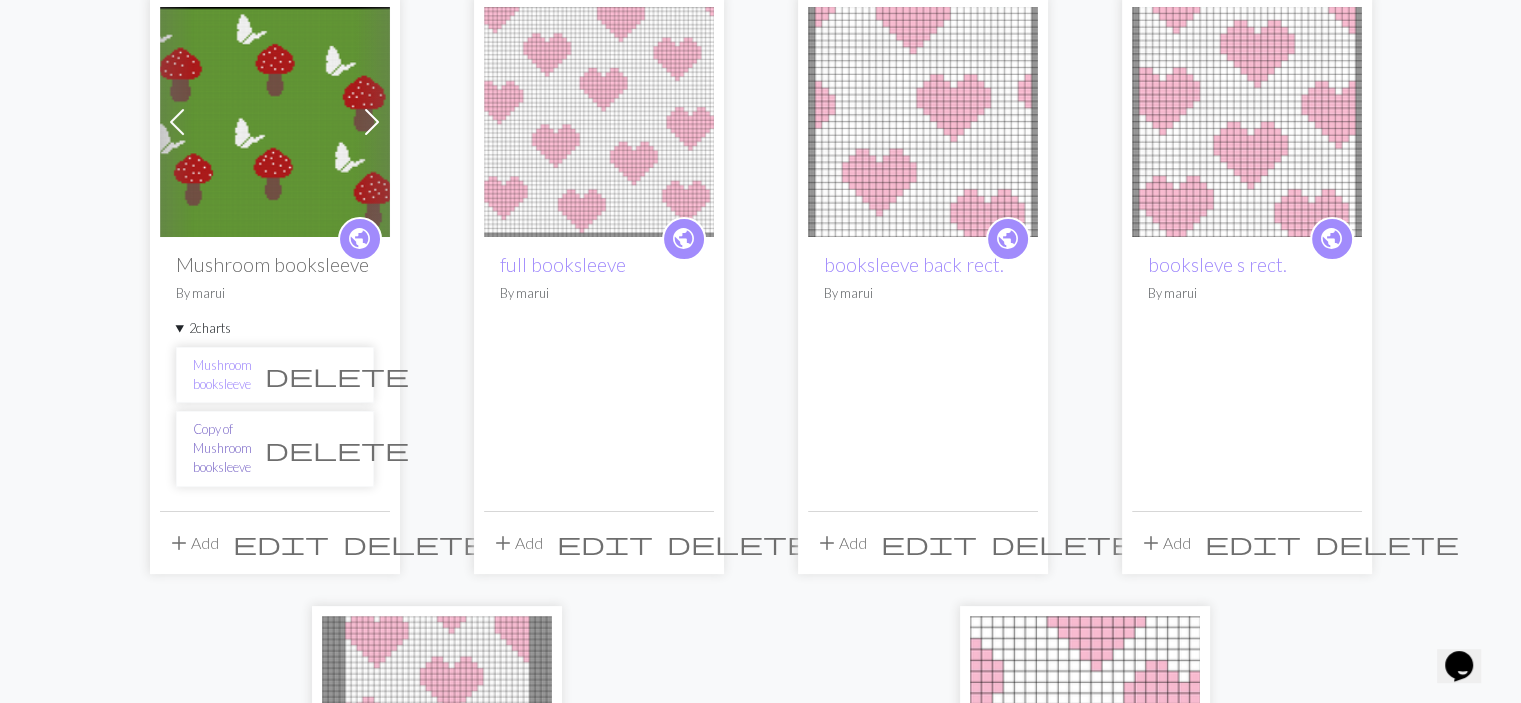 click on "Copy of Mushroom booksleeve" at bounding box center [222, 449] 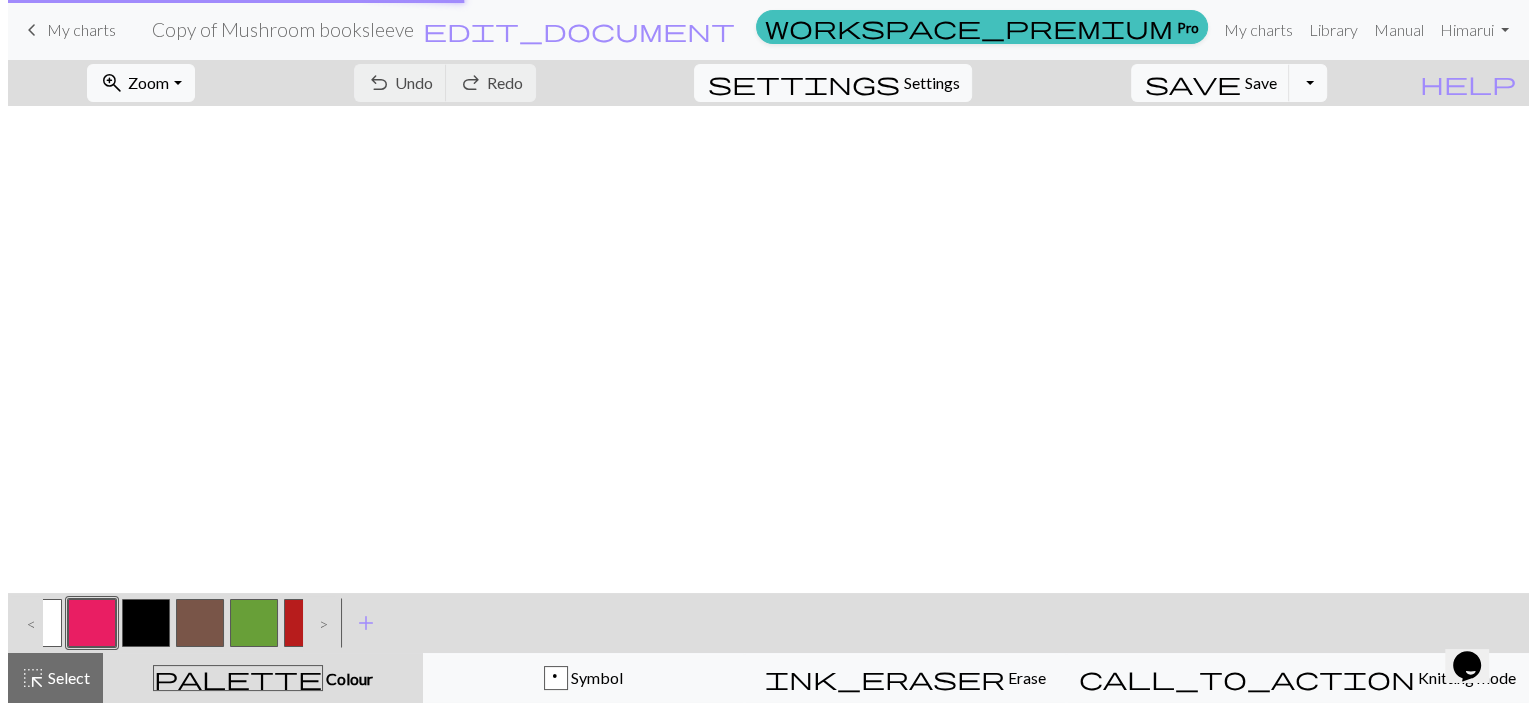 scroll, scrollTop: 0, scrollLeft: 0, axis: both 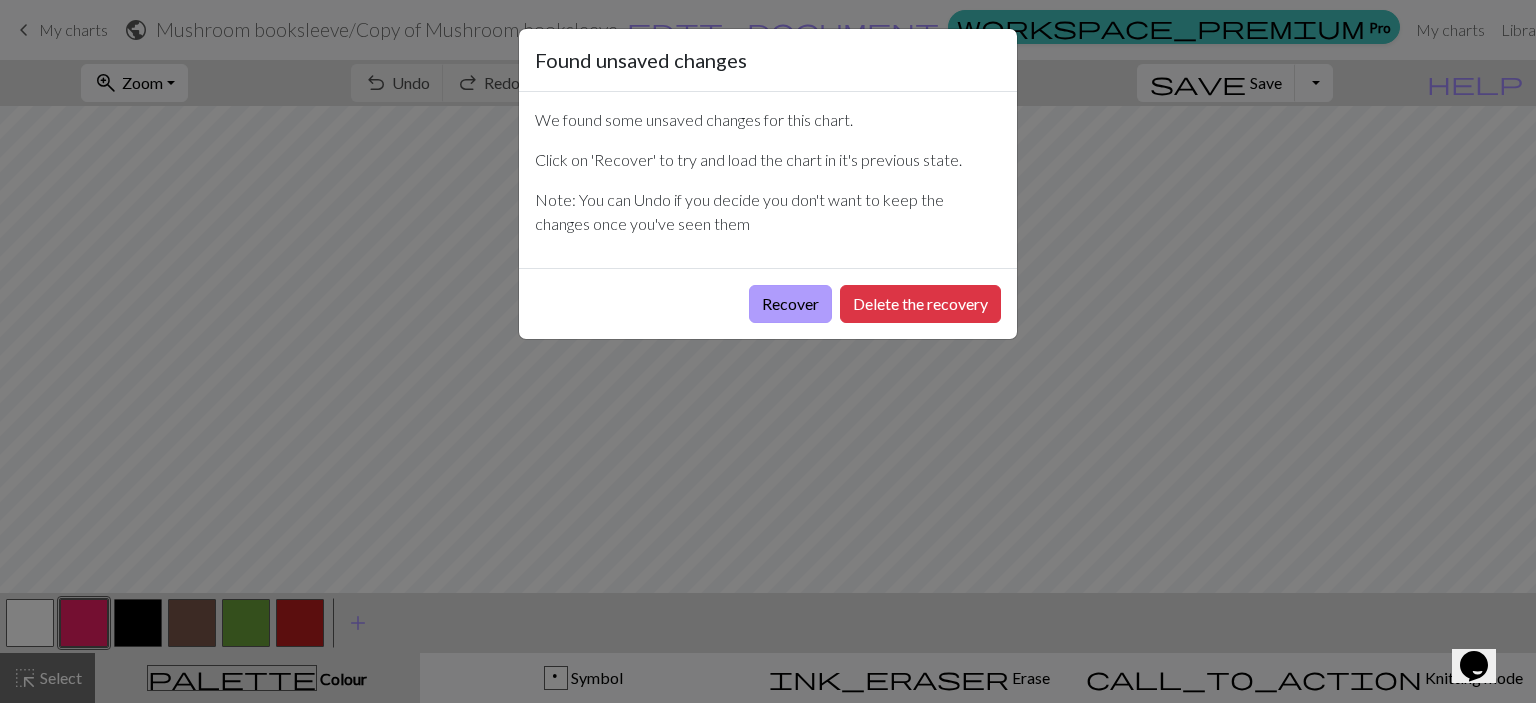 click on "Recover" at bounding box center [790, 304] 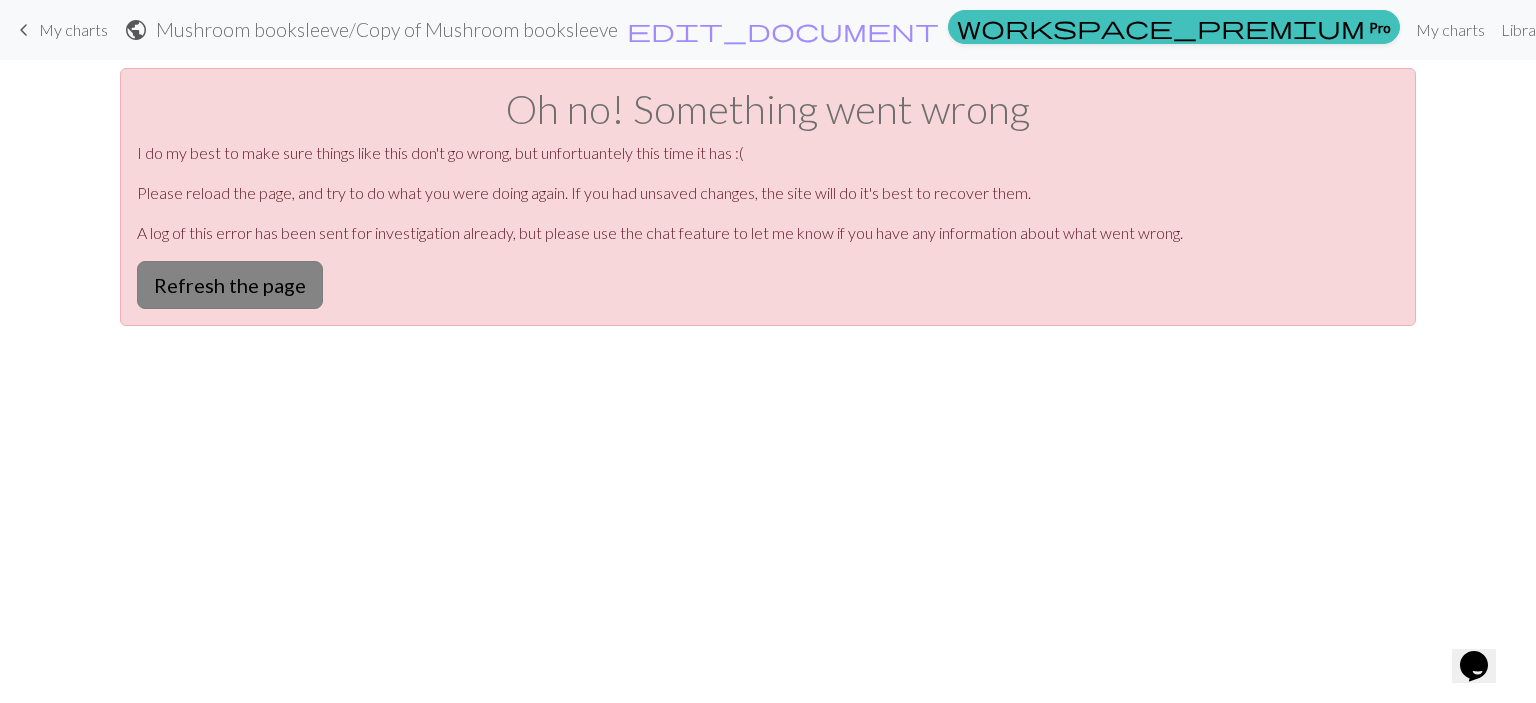 click on "Refresh the page" at bounding box center (230, 285) 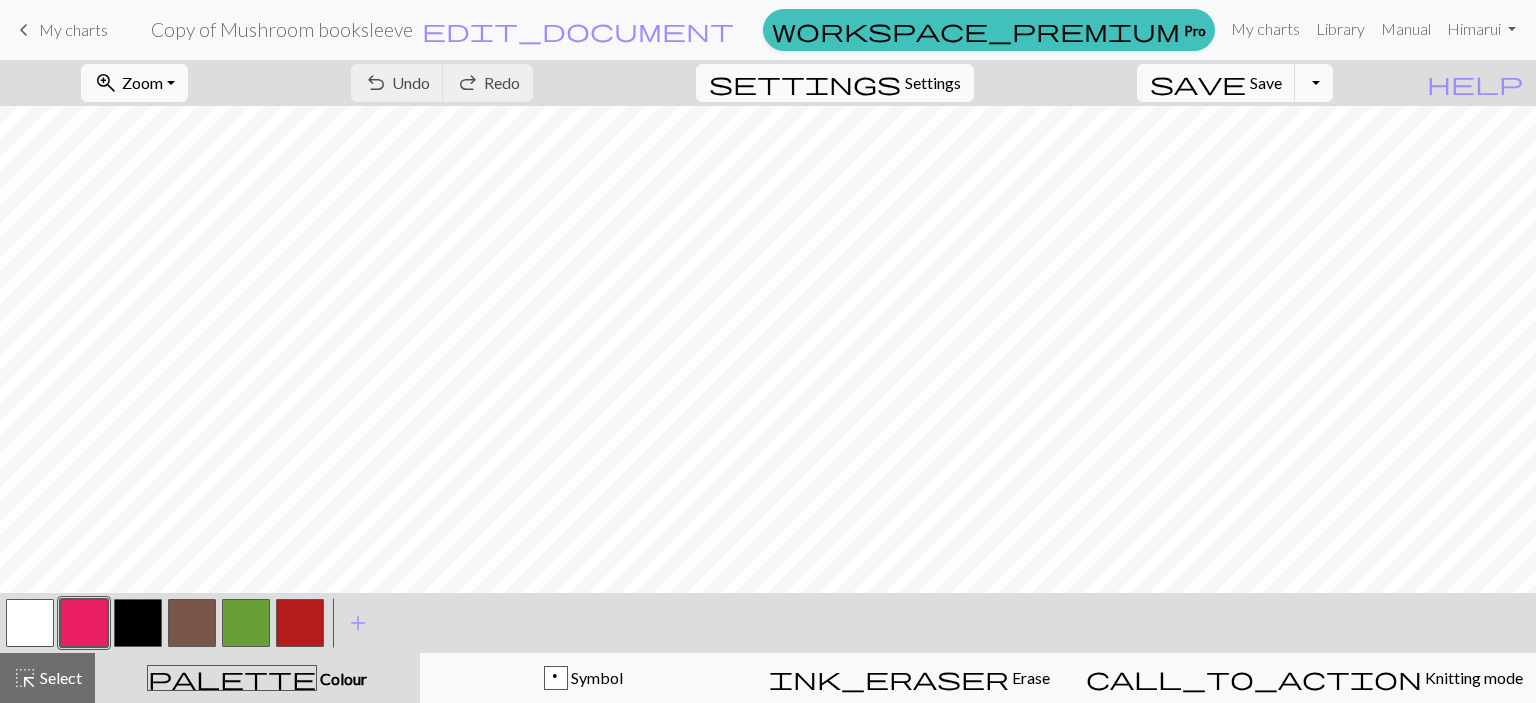 scroll, scrollTop: 0, scrollLeft: 0, axis: both 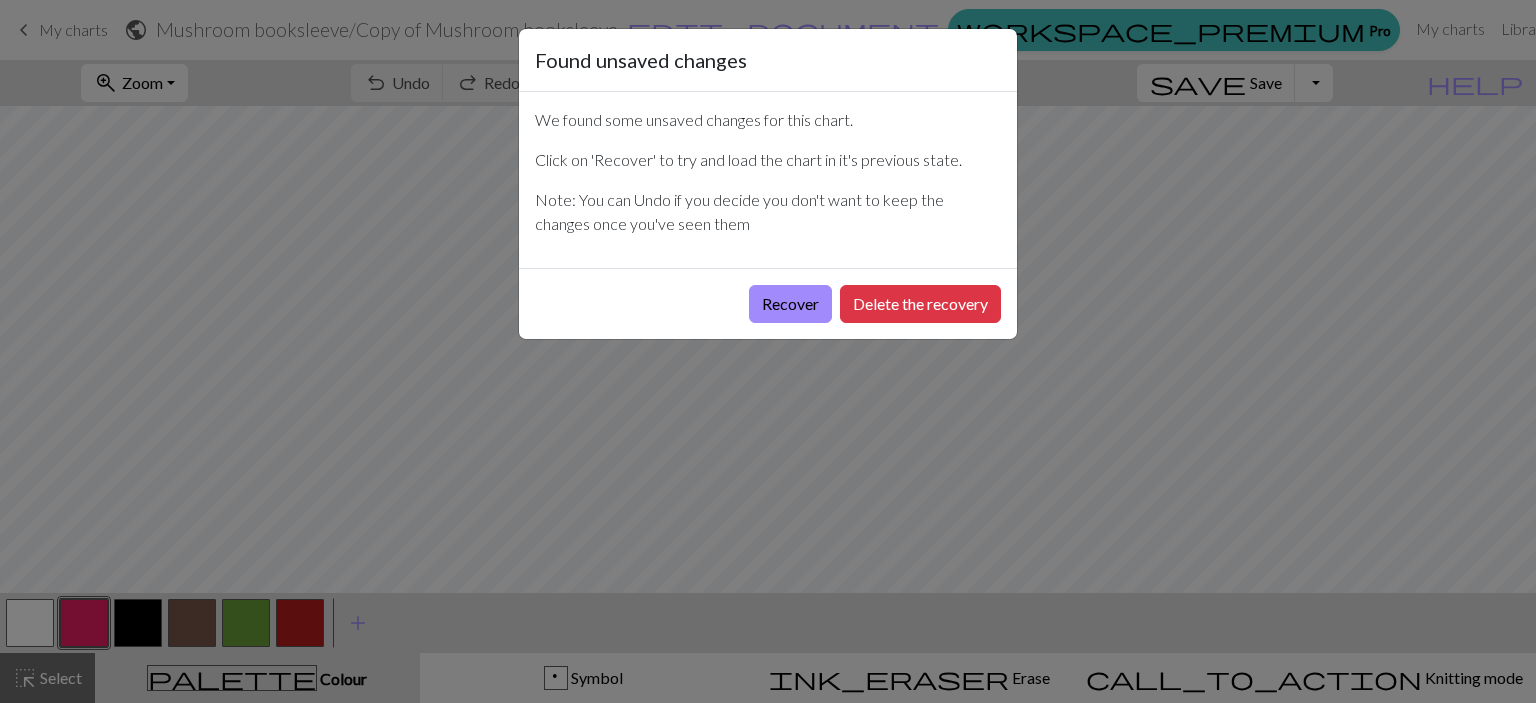 drag, startPoint x: 43, startPoint y: 62, endPoint x: 50, endPoint y: 37, distance: 25.96151 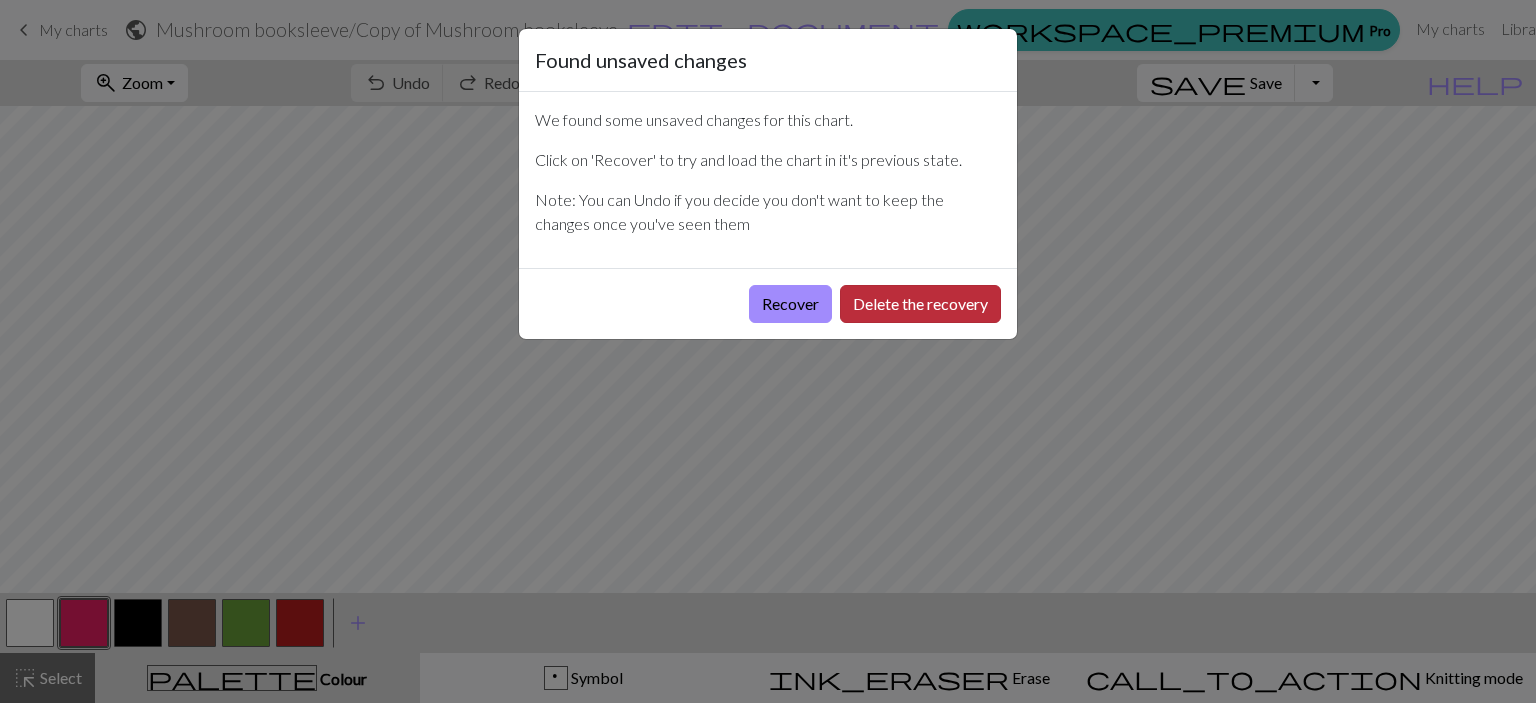 click on "Delete the recovery" at bounding box center [920, 304] 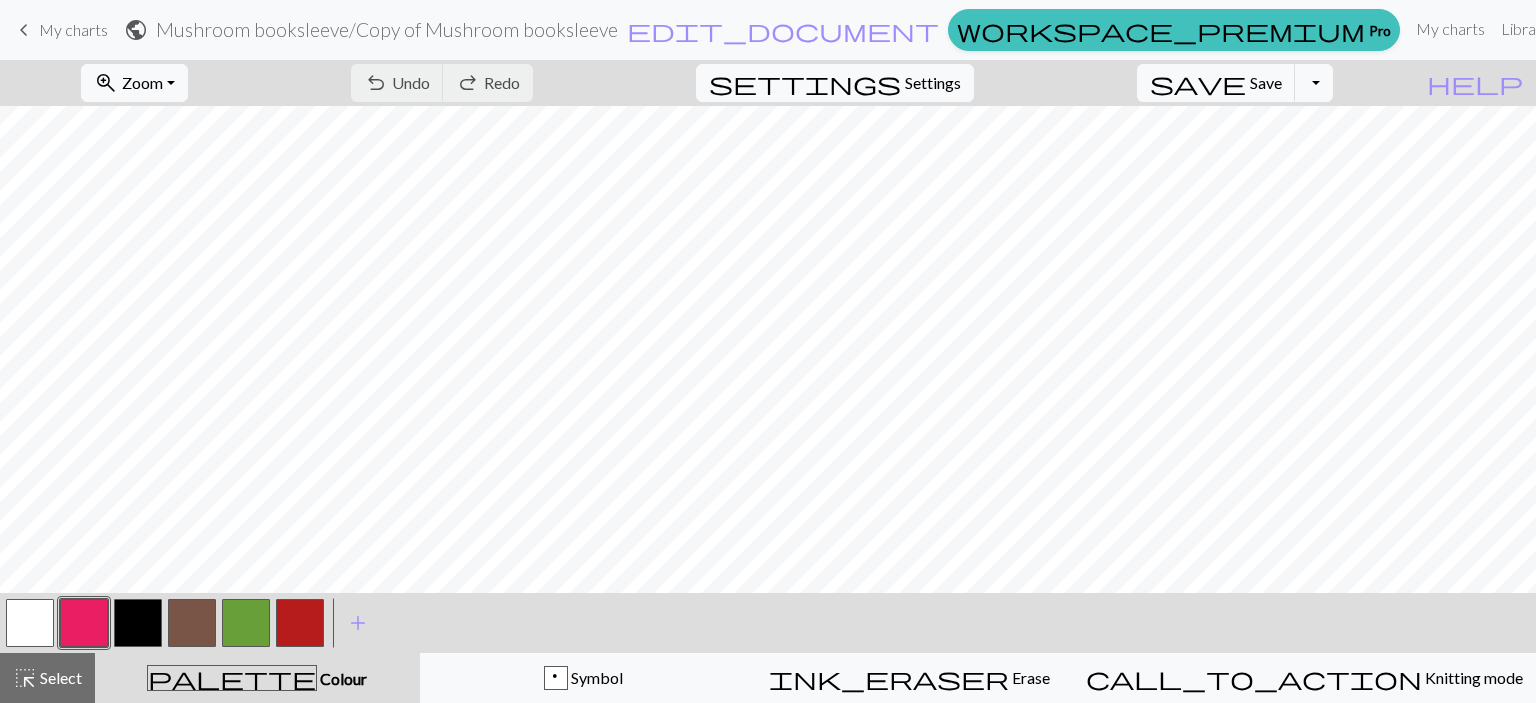 click on "My charts" at bounding box center (73, 29) 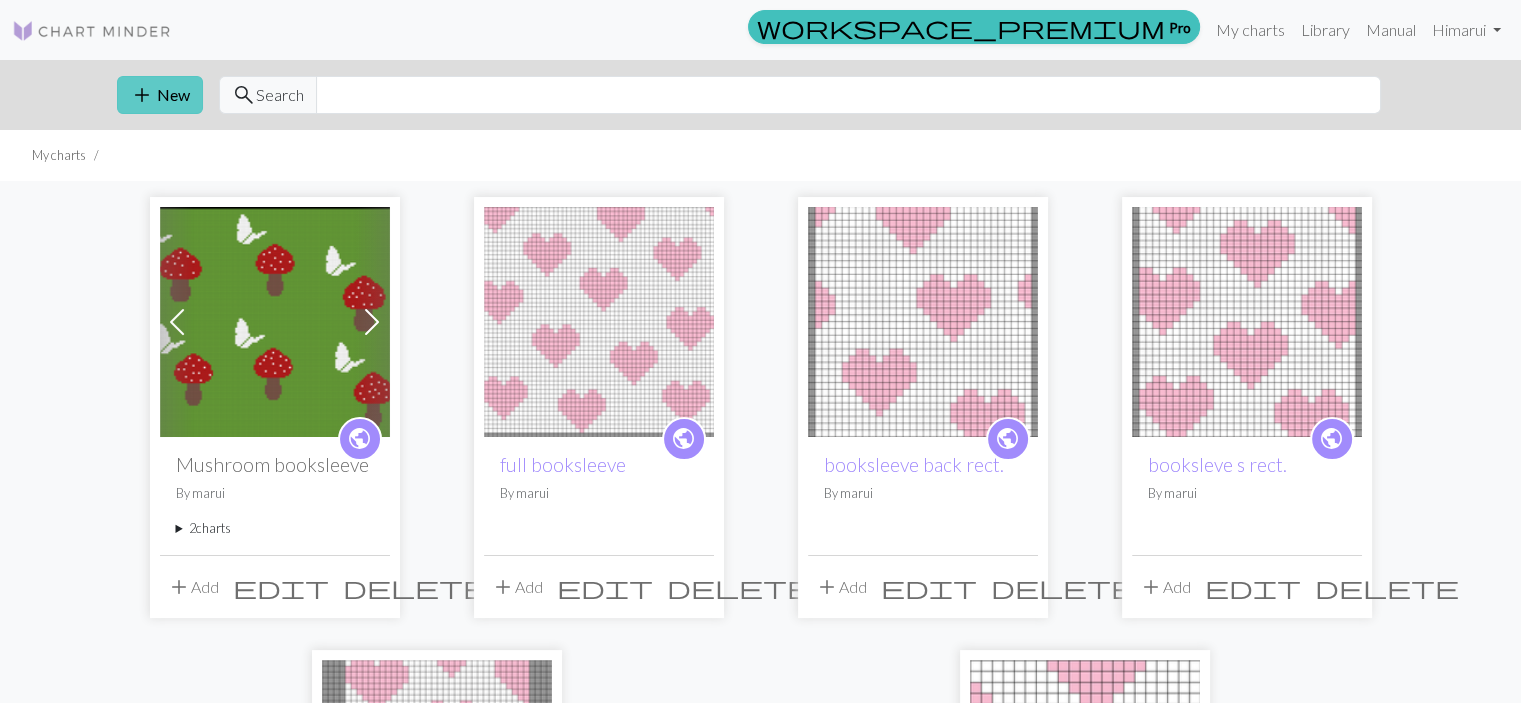click on "add   New" at bounding box center [160, 95] 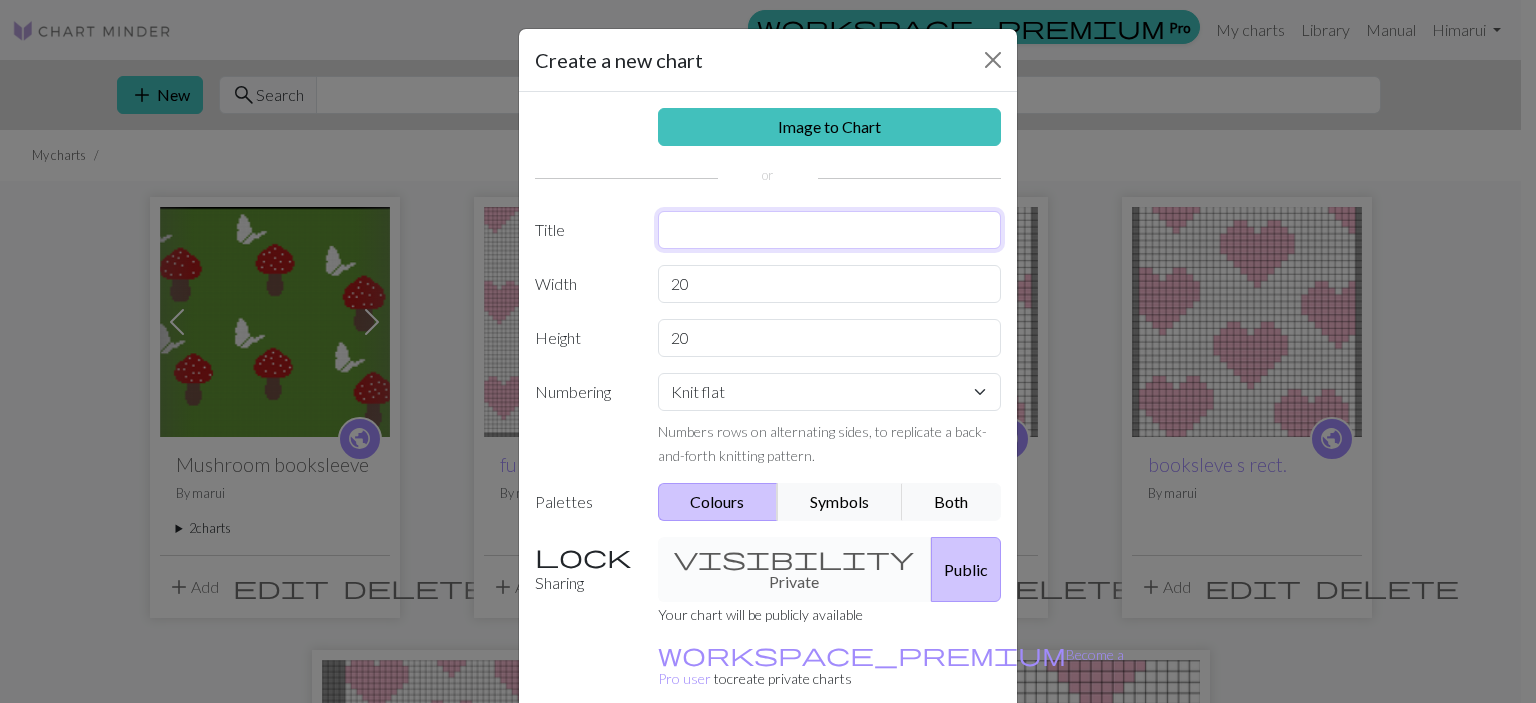 click at bounding box center (830, 230) 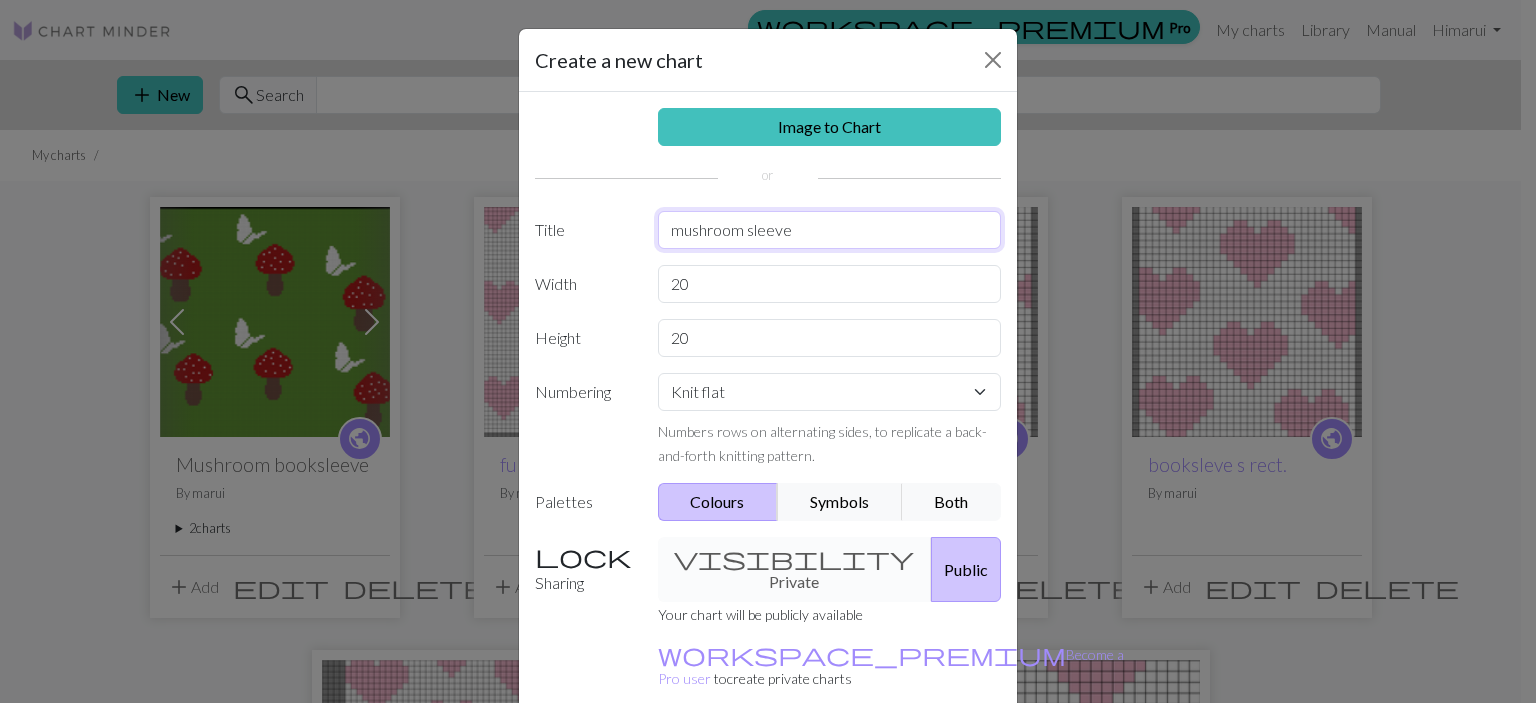 type on "mushroom sleeve" 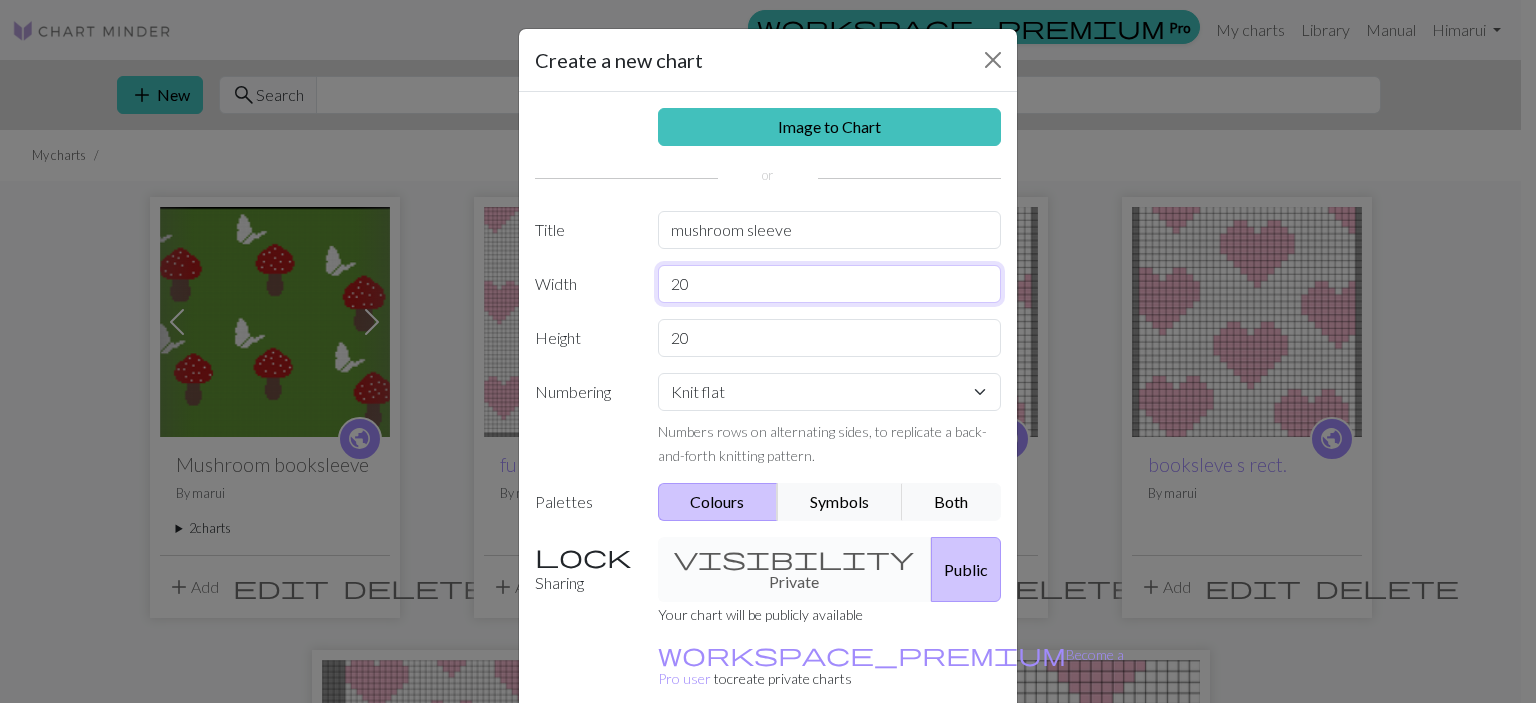 click on "20" at bounding box center [830, 284] 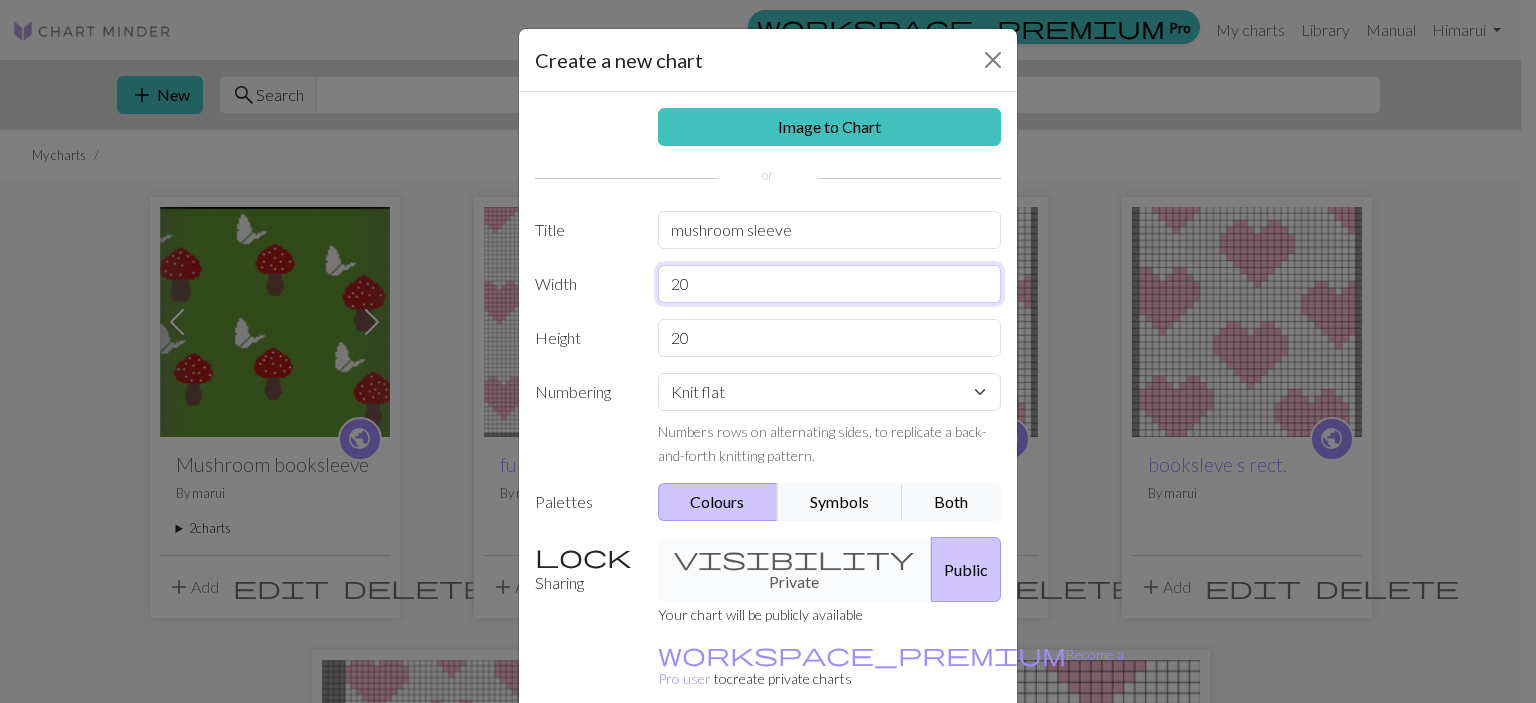 type on "2" 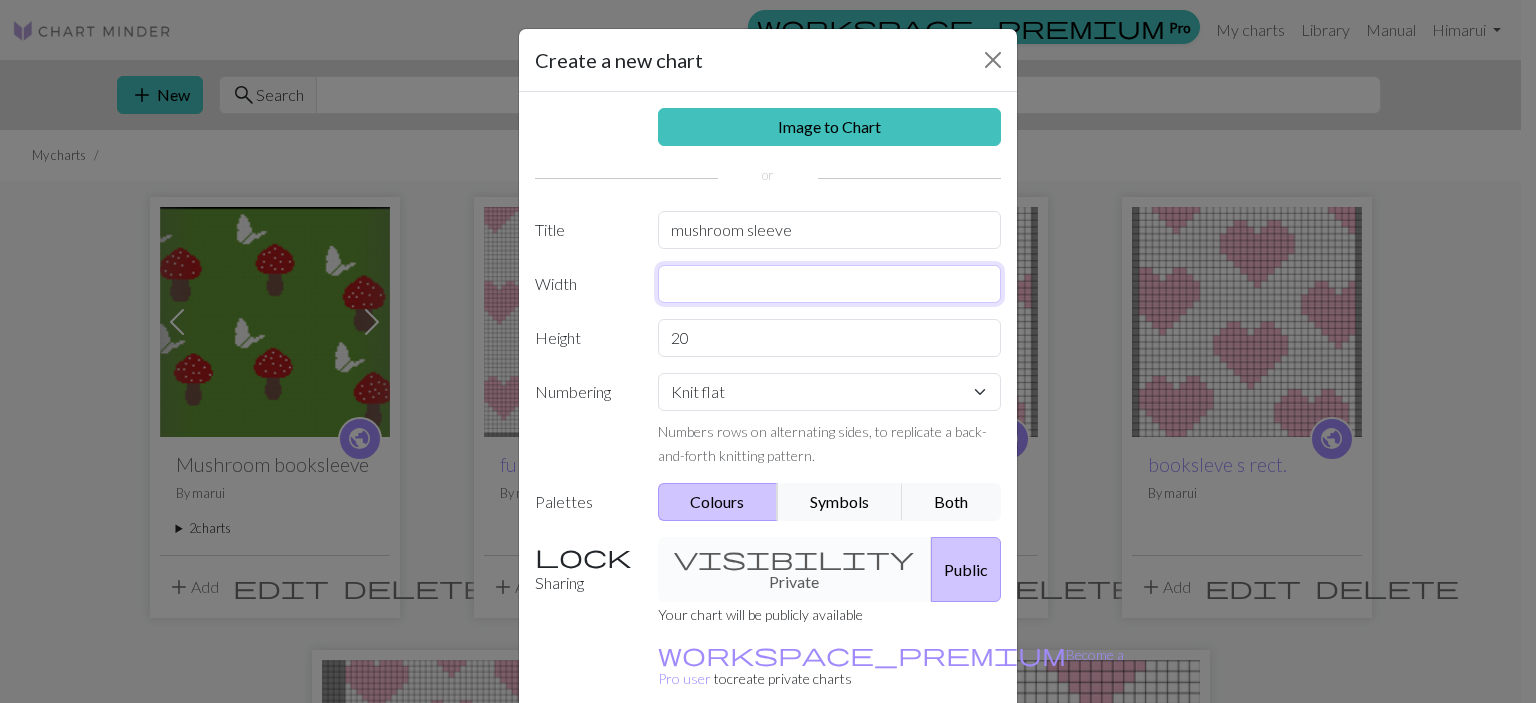 type on "3" 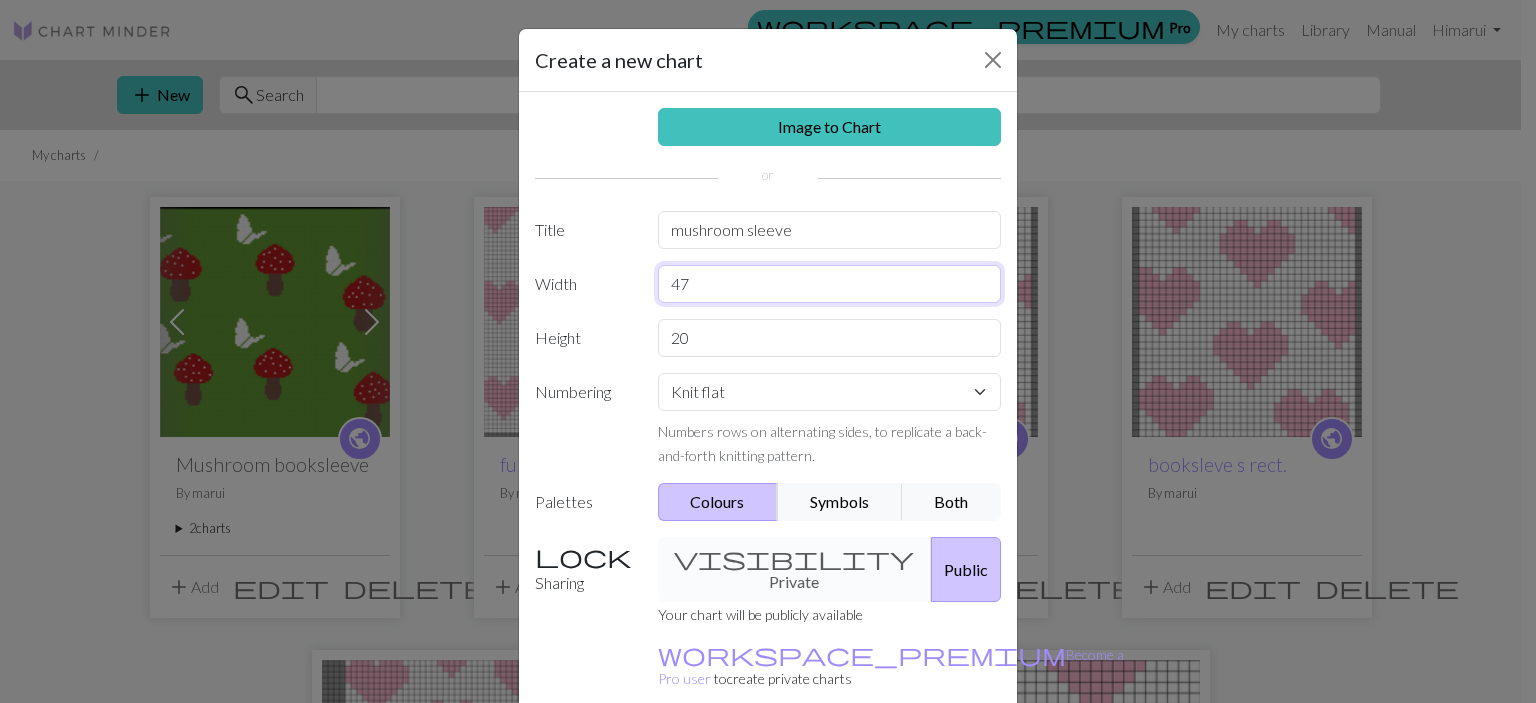 type on "47" 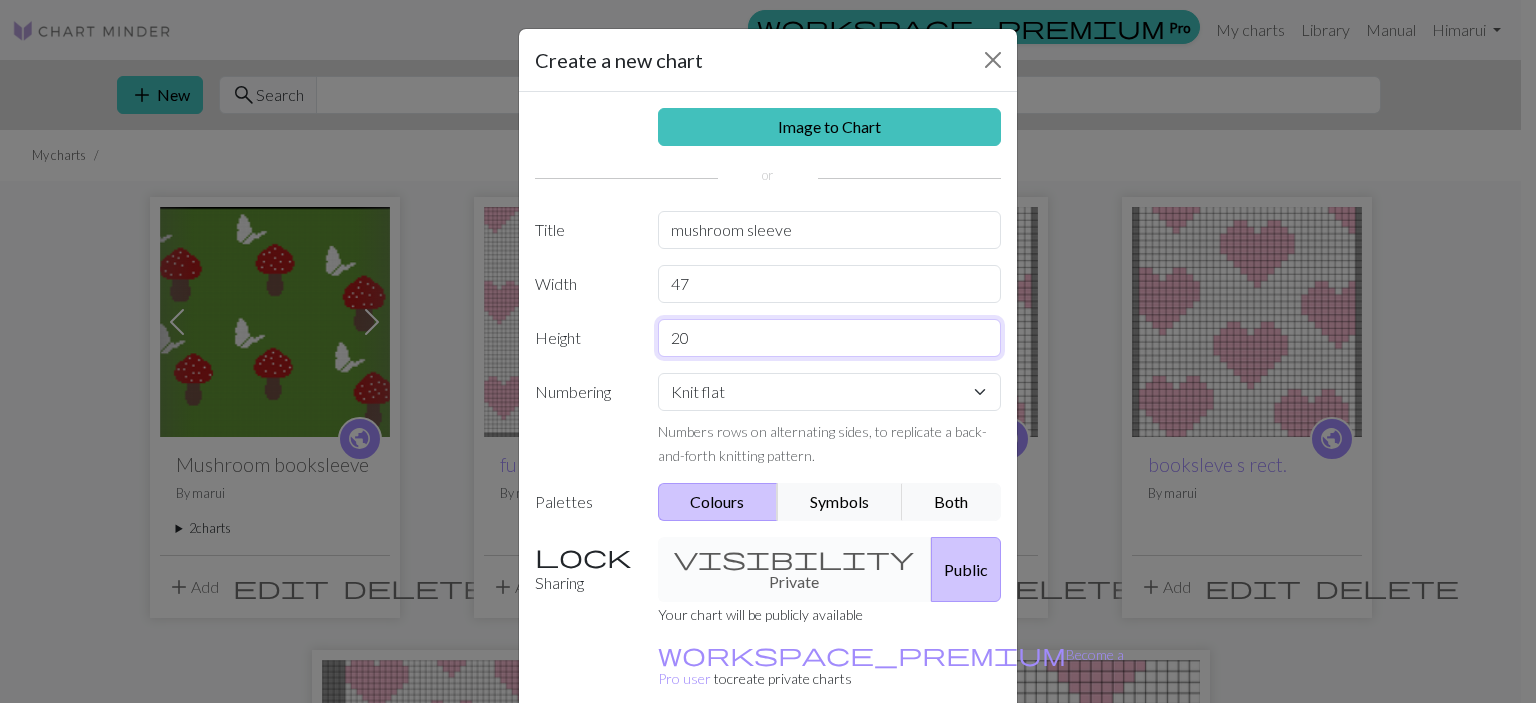 drag, startPoint x: 718, startPoint y: 331, endPoint x: 618, endPoint y: 331, distance: 100 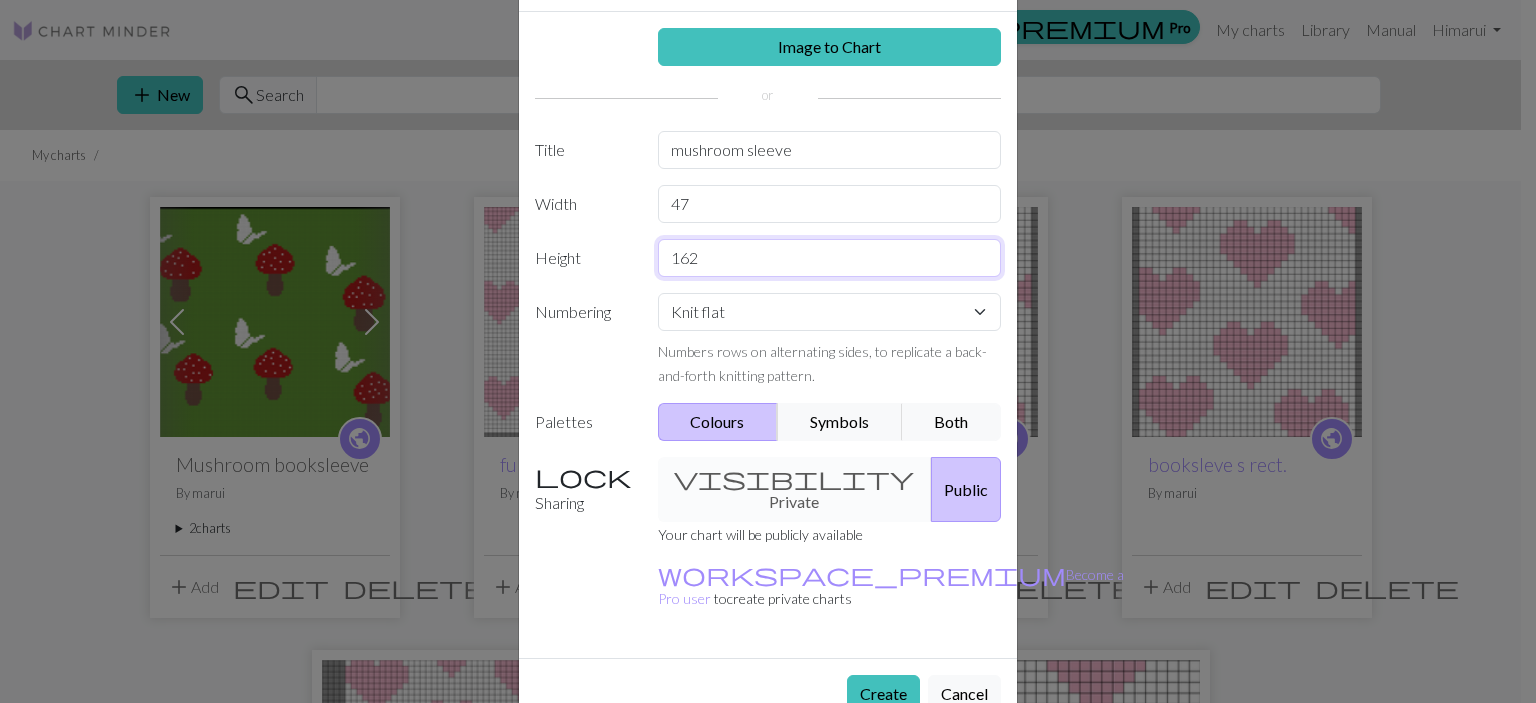 scroll, scrollTop: 84, scrollLeft: 0, axis: vertical 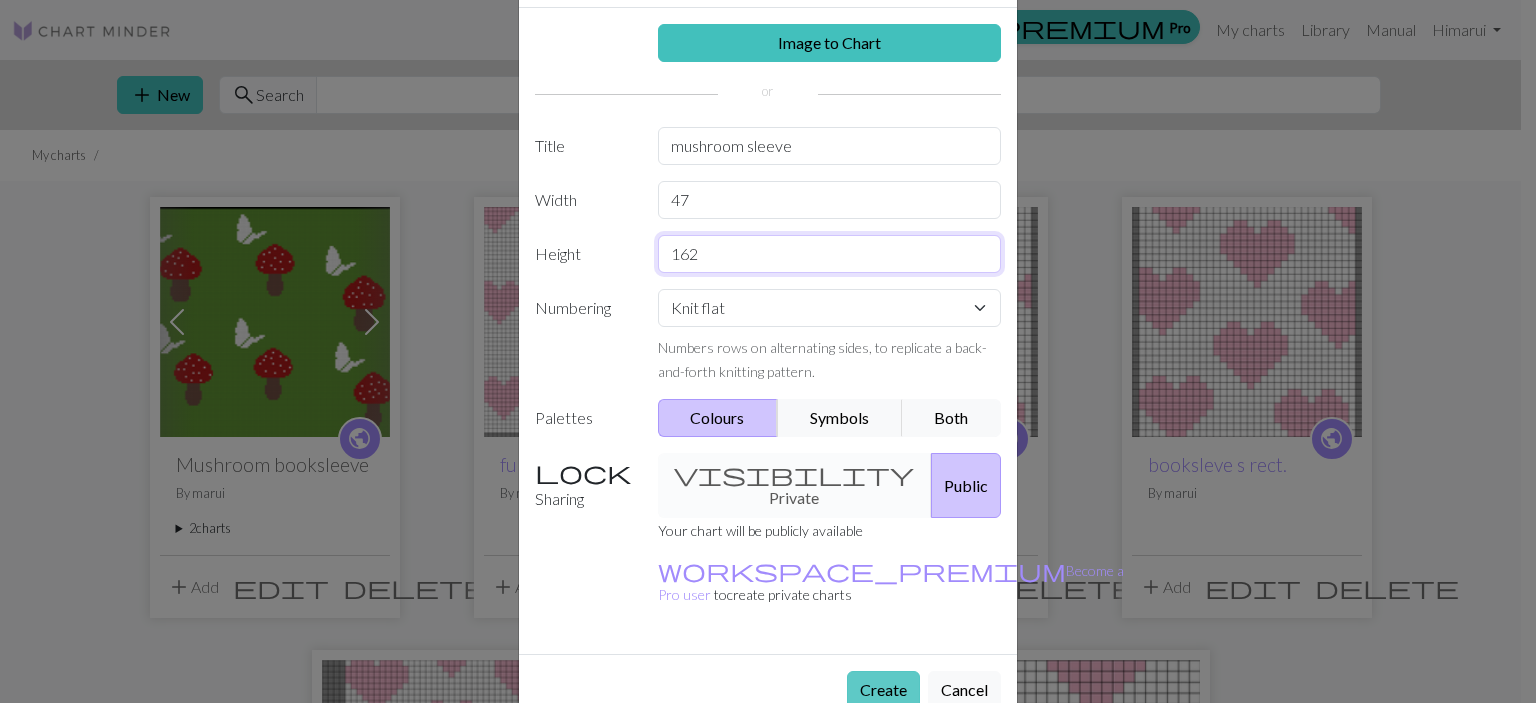 type on "162" 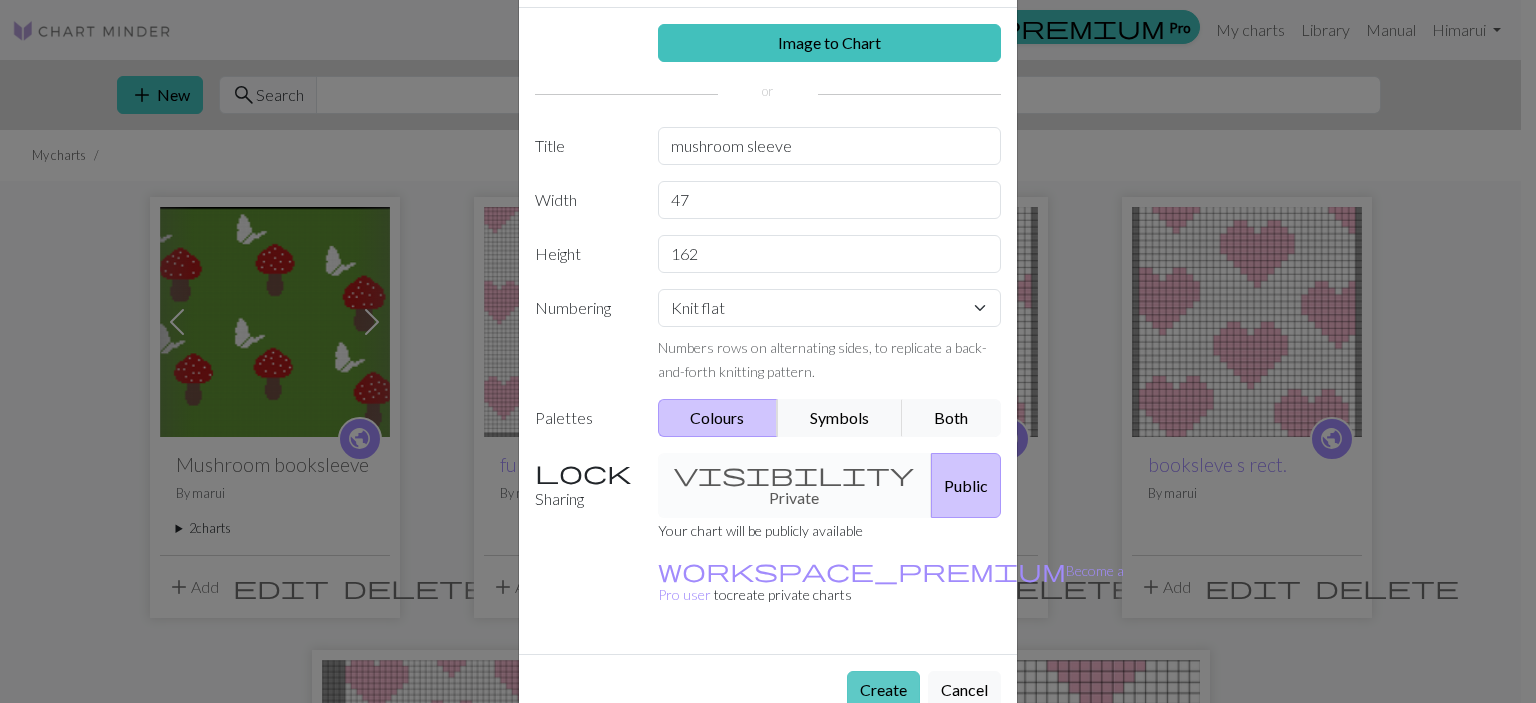click on "Create" at bounding box center (883, 690) 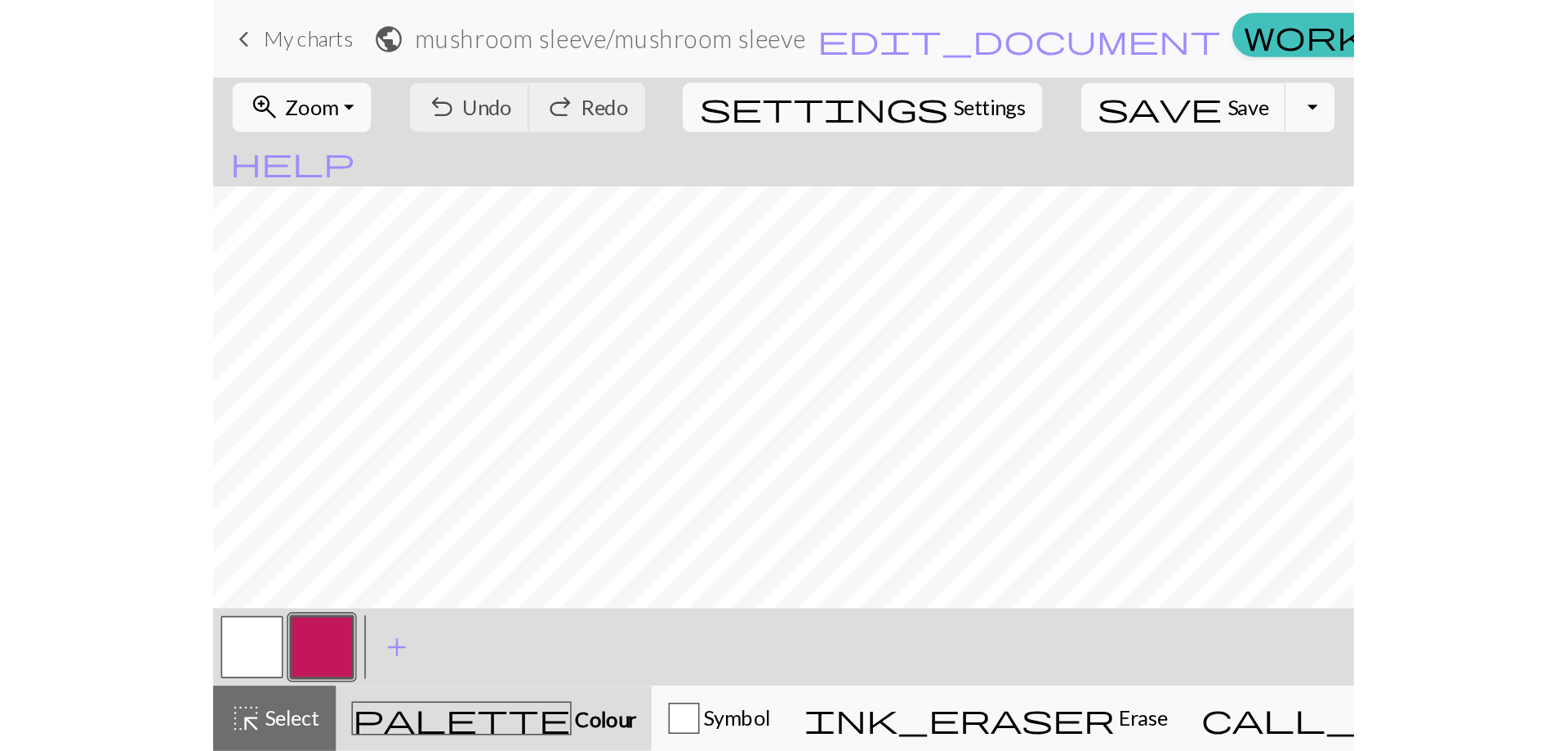 scroll, scrollTop: 490, scrollLeft: 0, axis: vertical 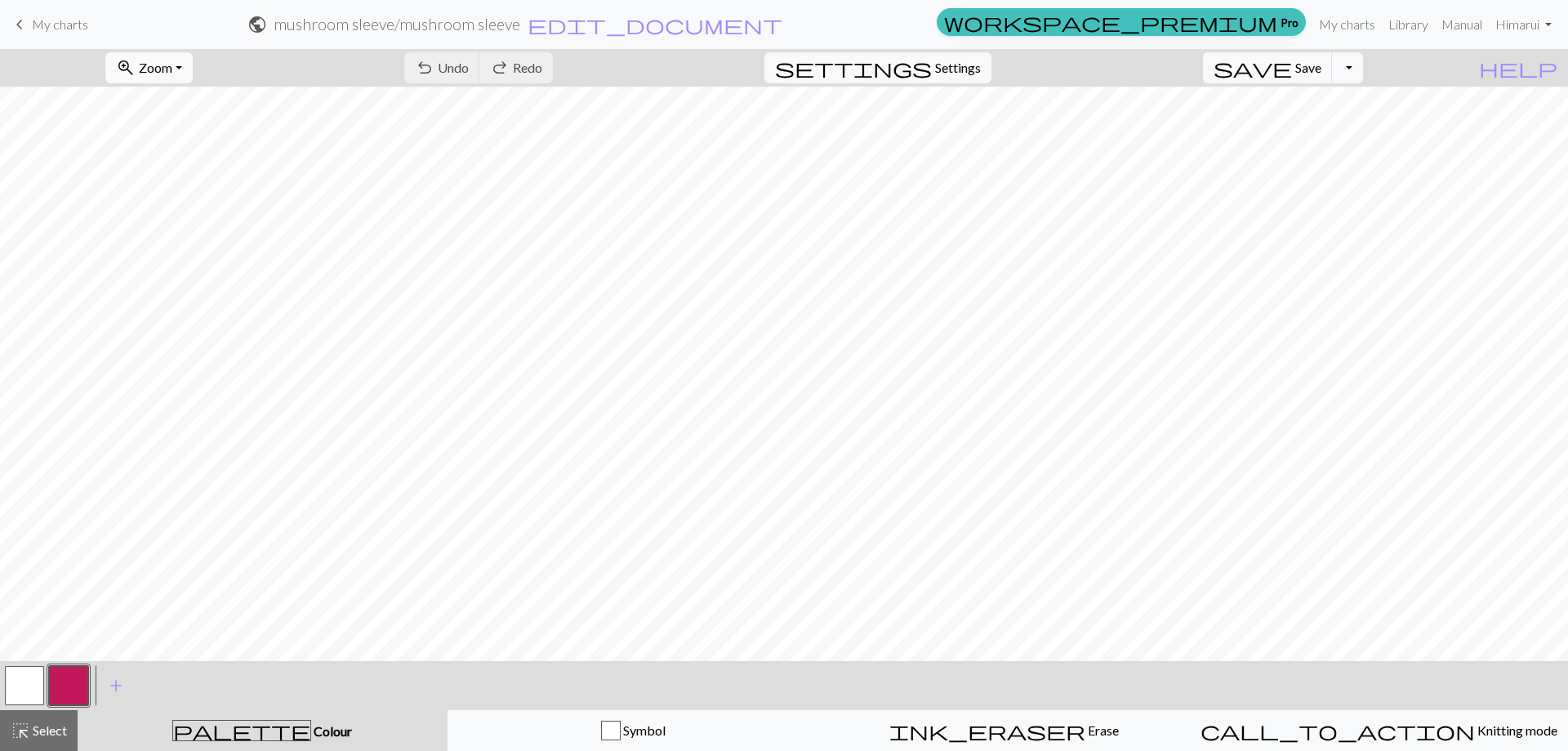 click on "zoom_in Zoom Zoom" at bounding box center [149, 68] 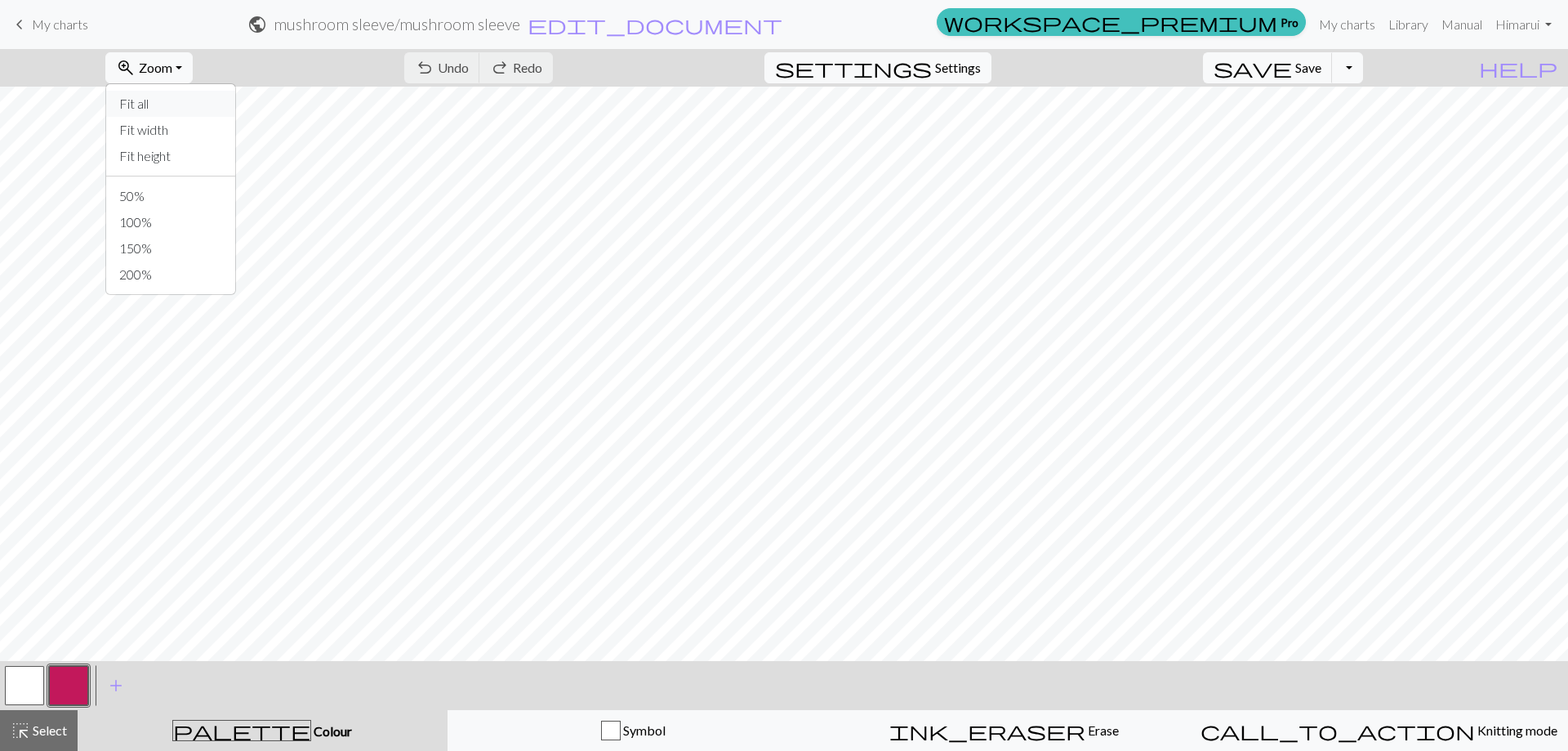 click on "Fit all" at bounding box center [171, 104] 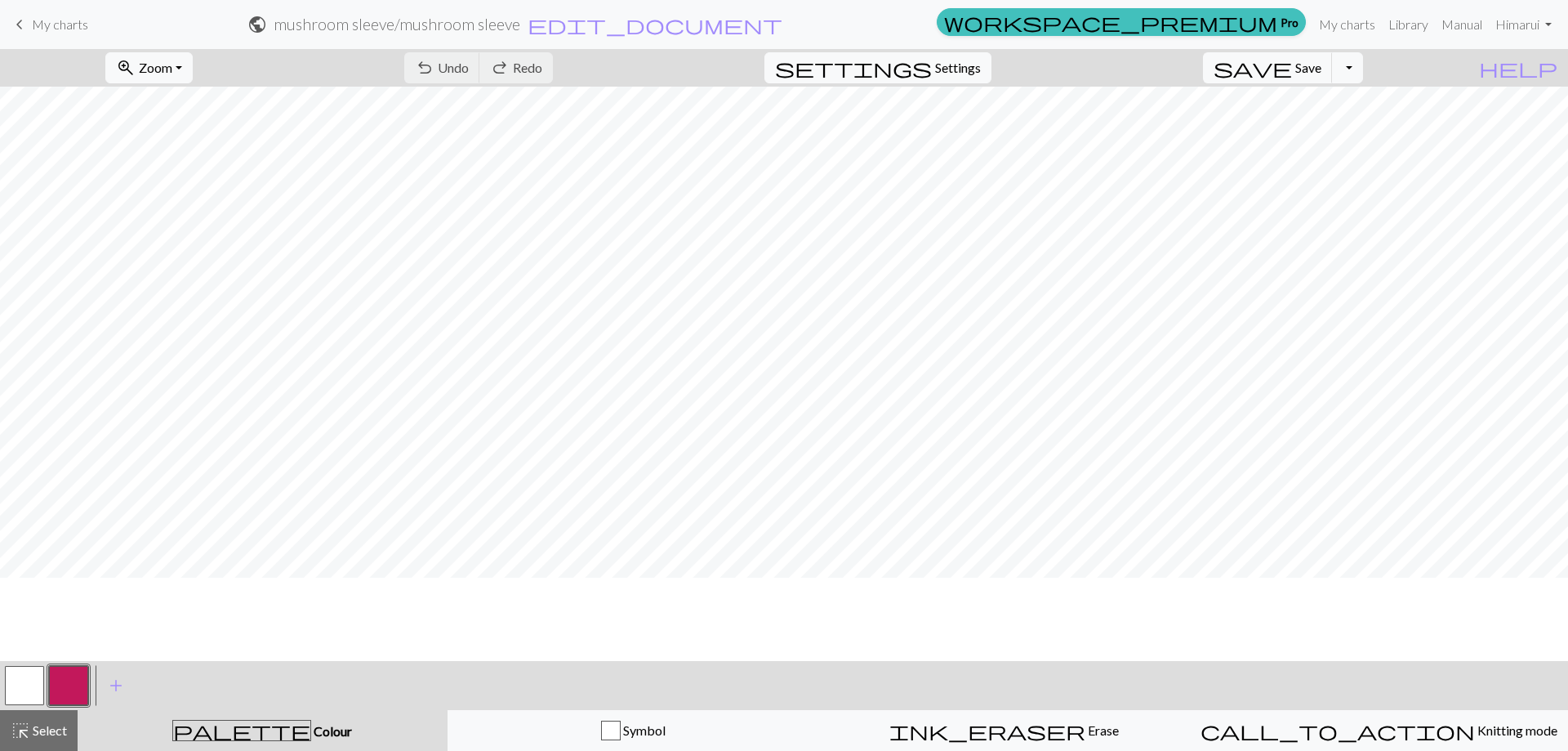 scroll, scrollTop: 0, scrollLeft: 0, axis: both 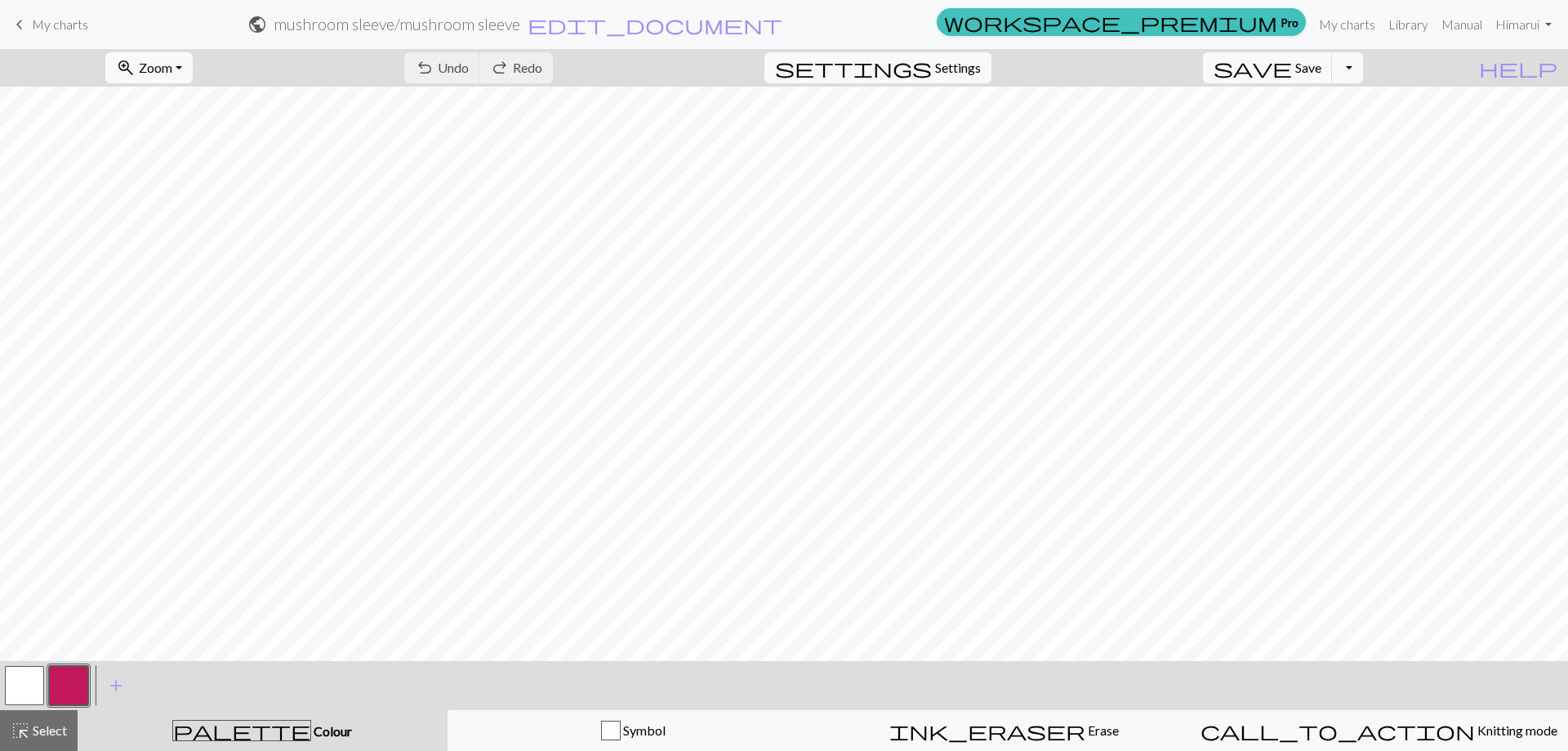 click on "zoom_in Zoom Zoom" at bounding box center (149, 68) 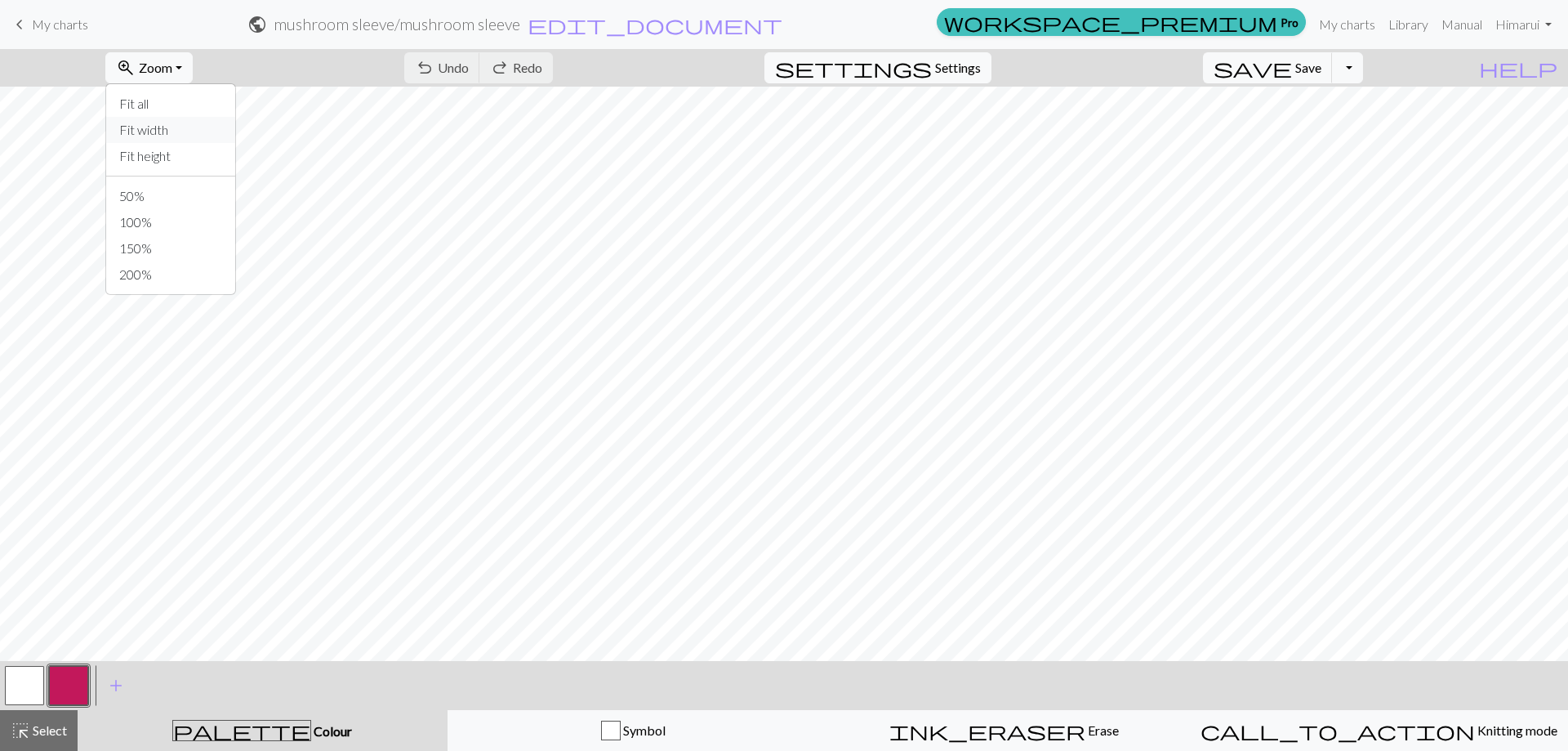 click on "Fit width" at bounding box center [171, 130] 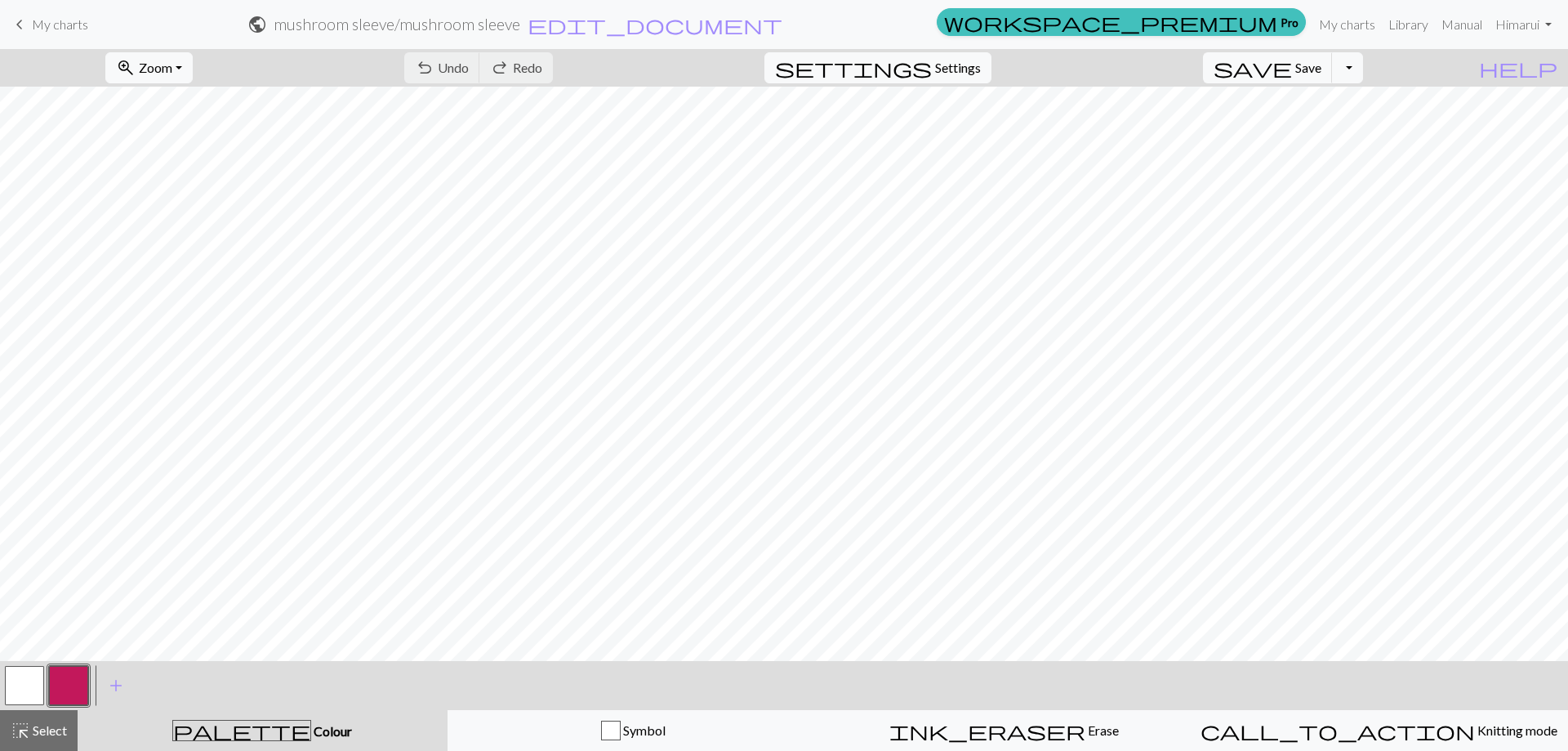 scroll, scrollTop: 2860, scrollLeft: 0, axis: vertical 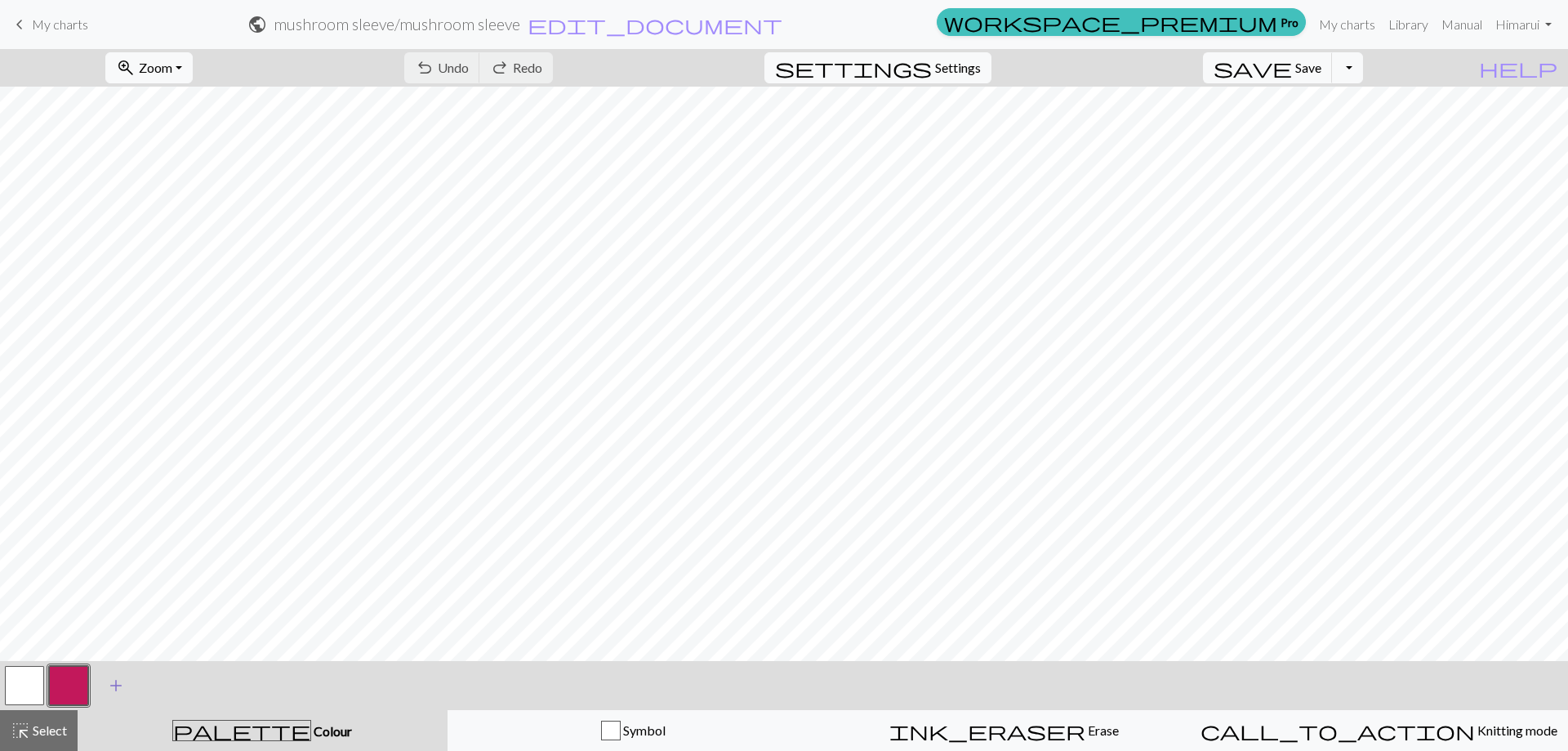 click on "add" at bounding box center [116, 686] 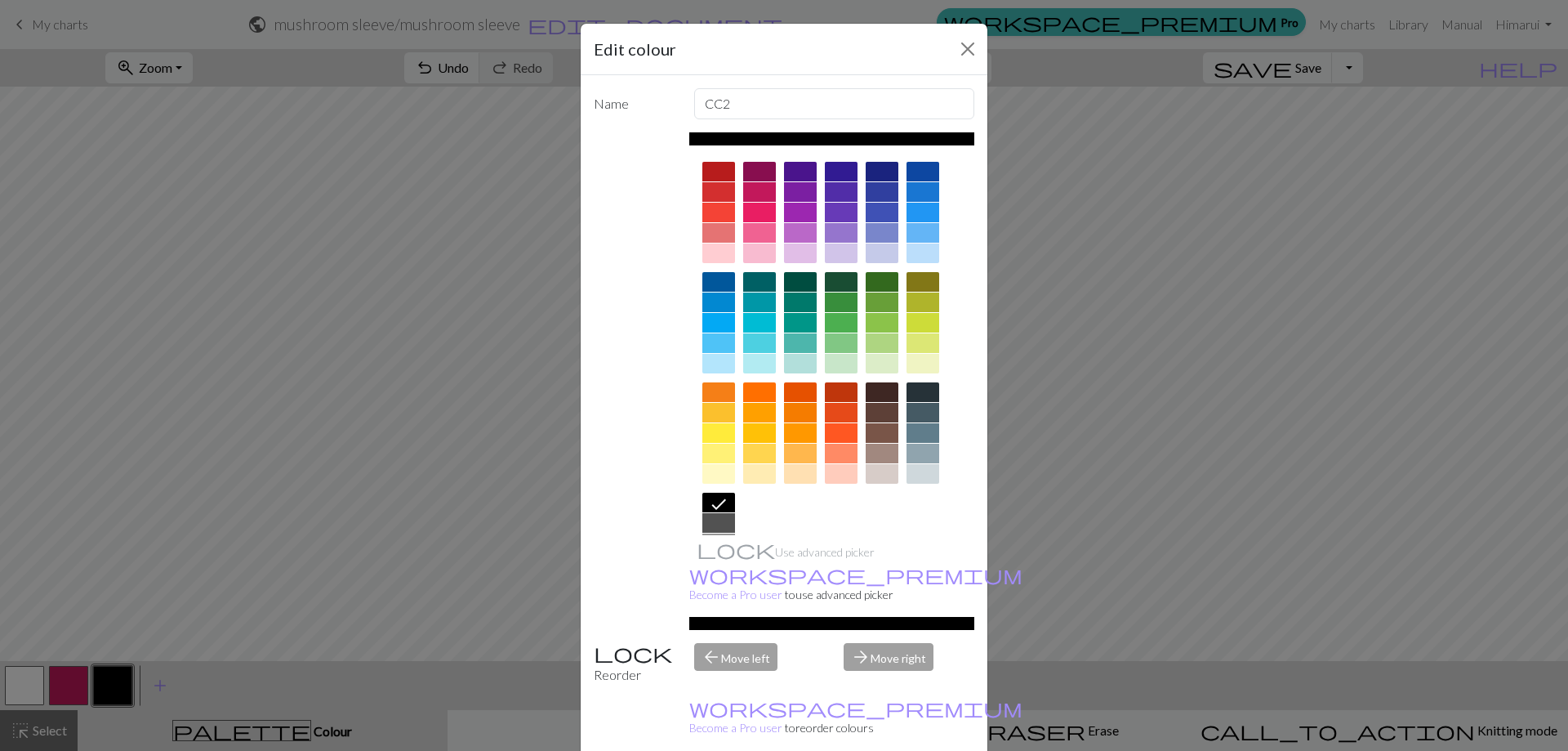 scroll, scrollTop: 0, scrollLeft: 0, axis: both 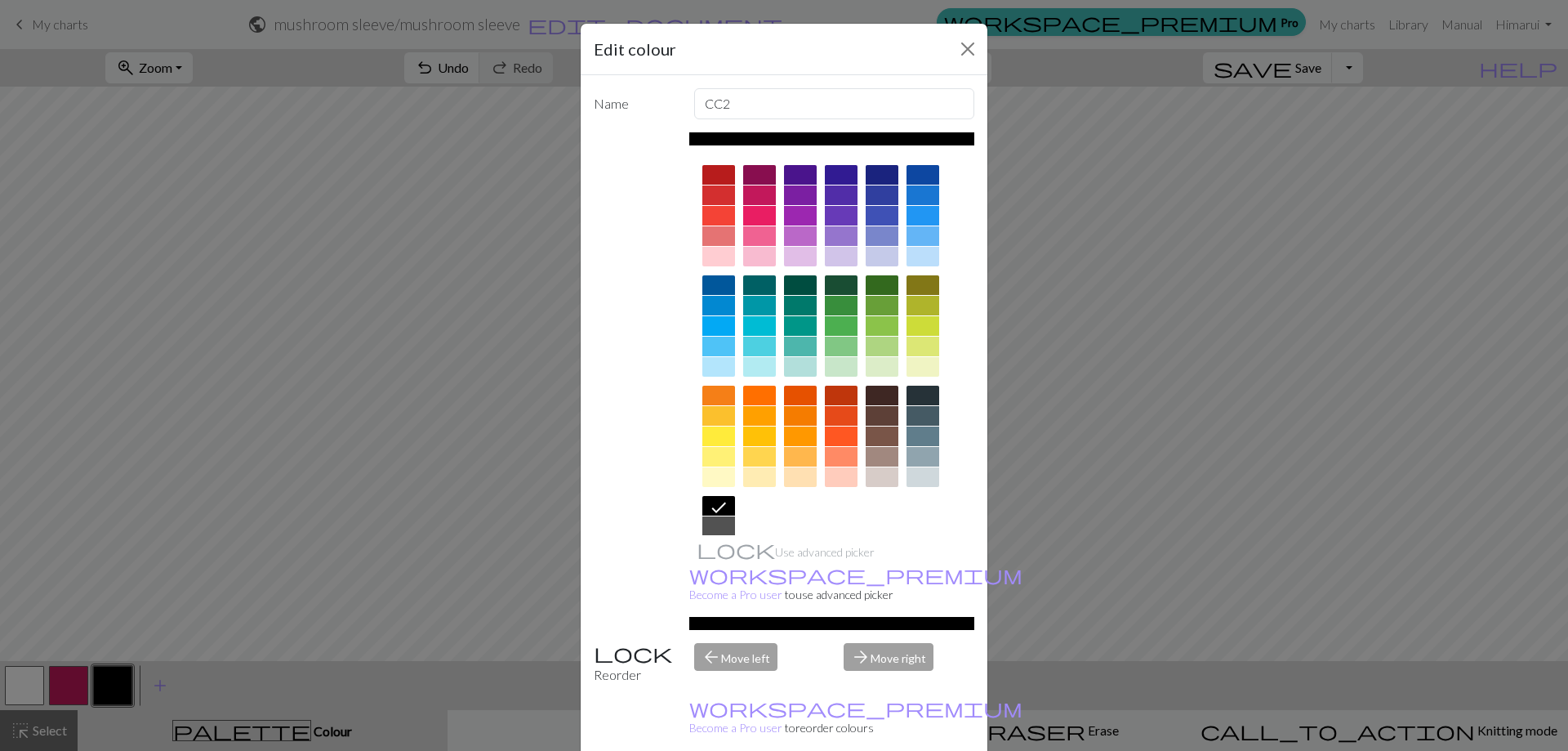 click at bounding box center [923, 285] 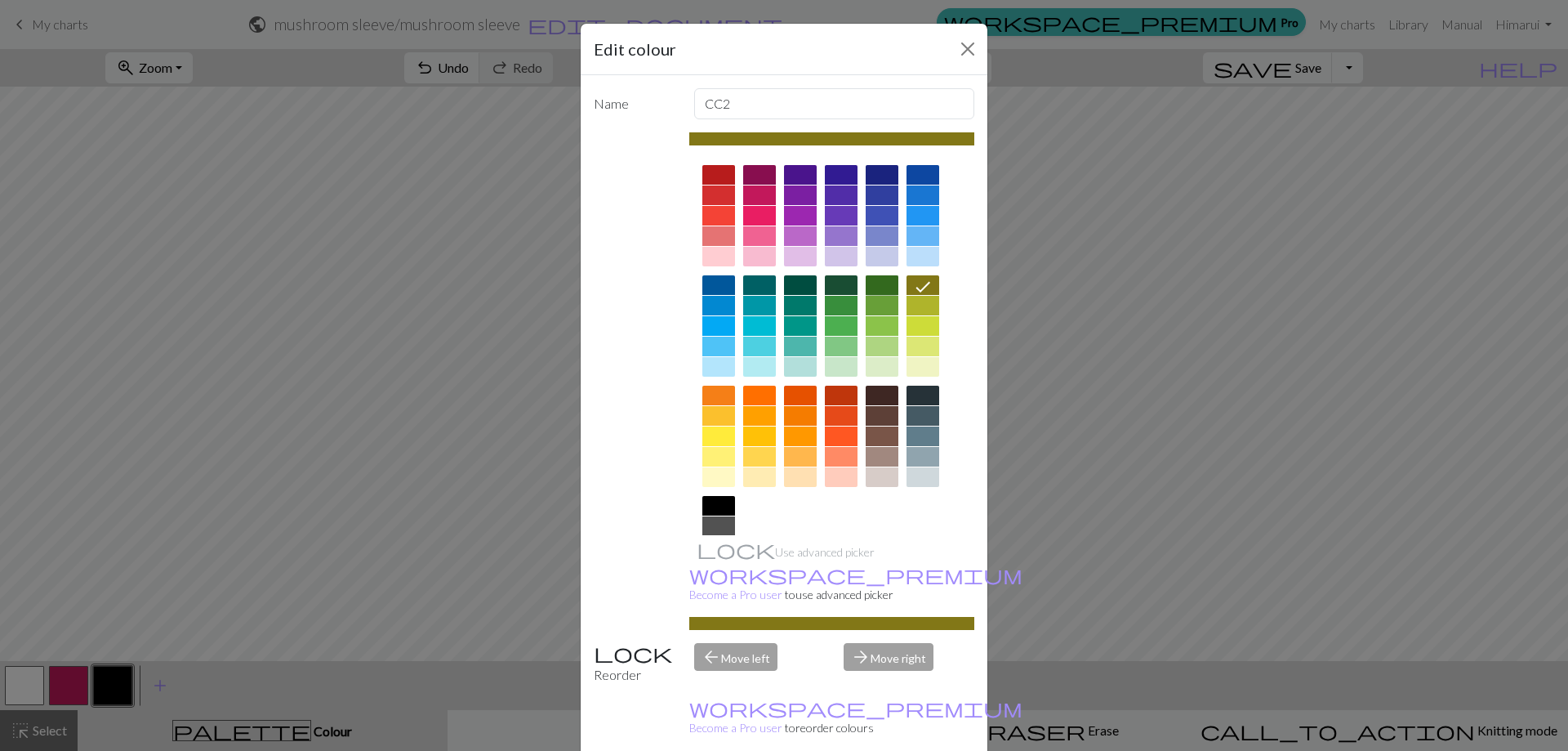 click at bounding box center (882, 285) 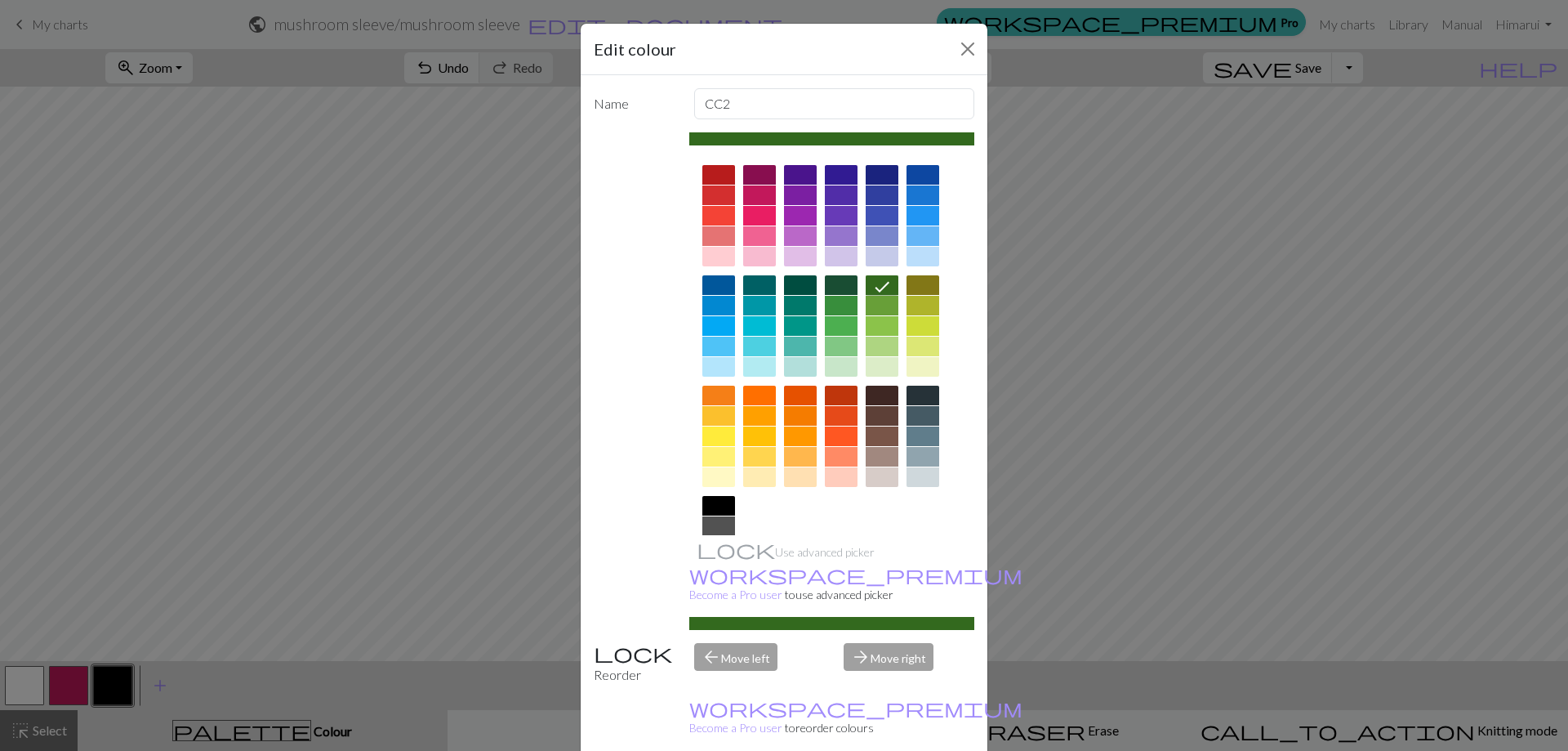 click on "Done" at bounding box center (882, 793) 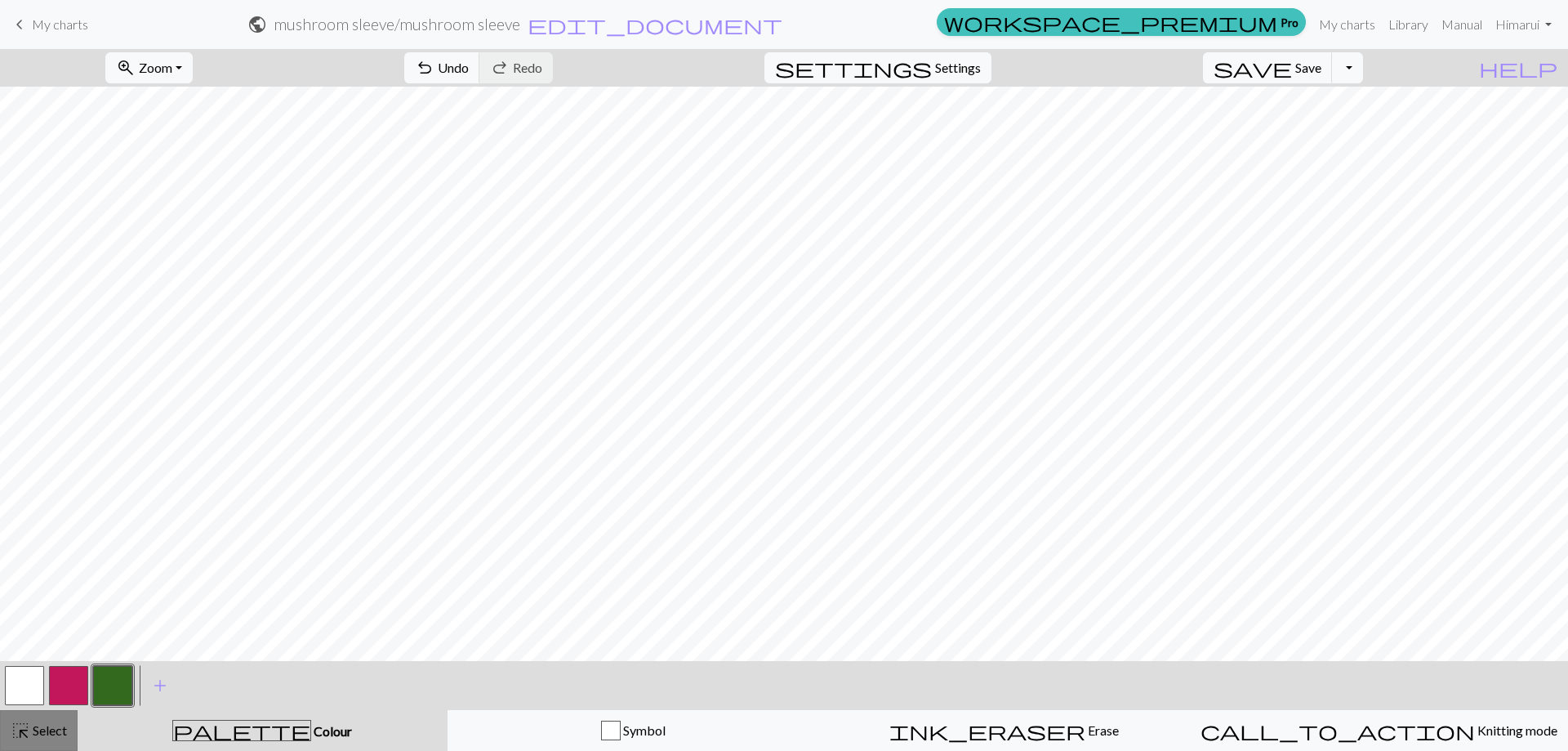 click on "Select" at bounding box center (48, 730) 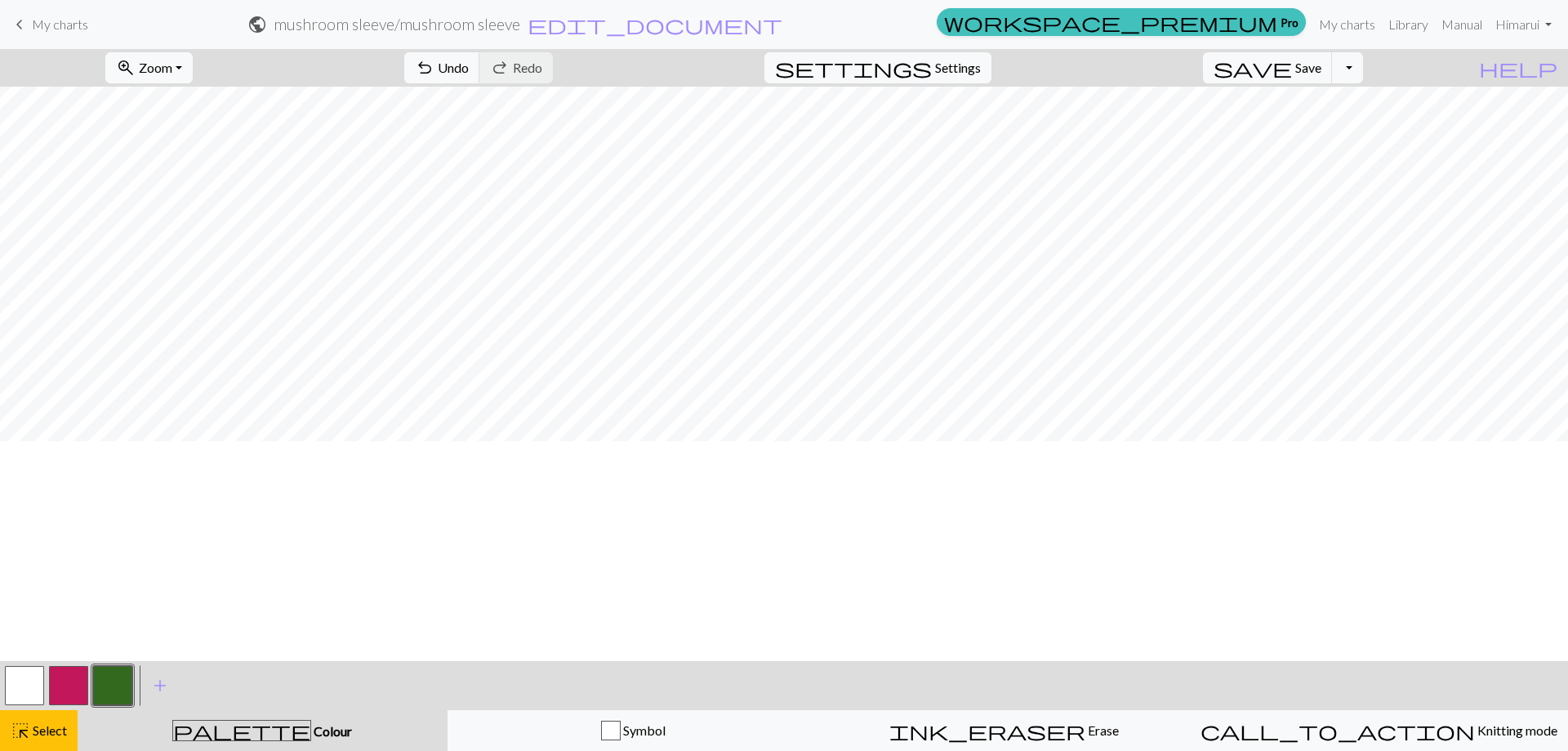 scroll, scrollTop: 0, scrollLeft: 0, axis: both 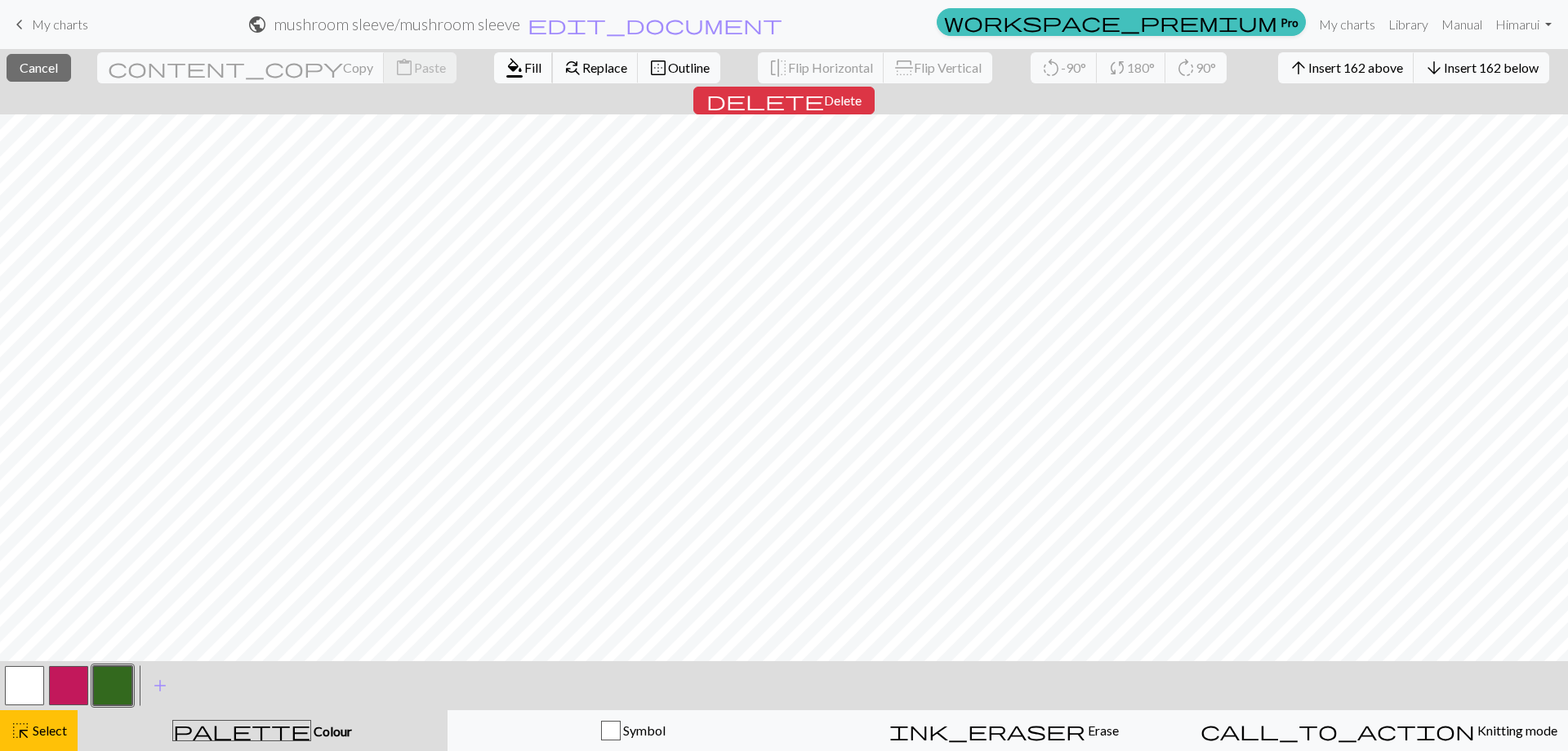 click on "Fill" at bounding box center (532, 67) 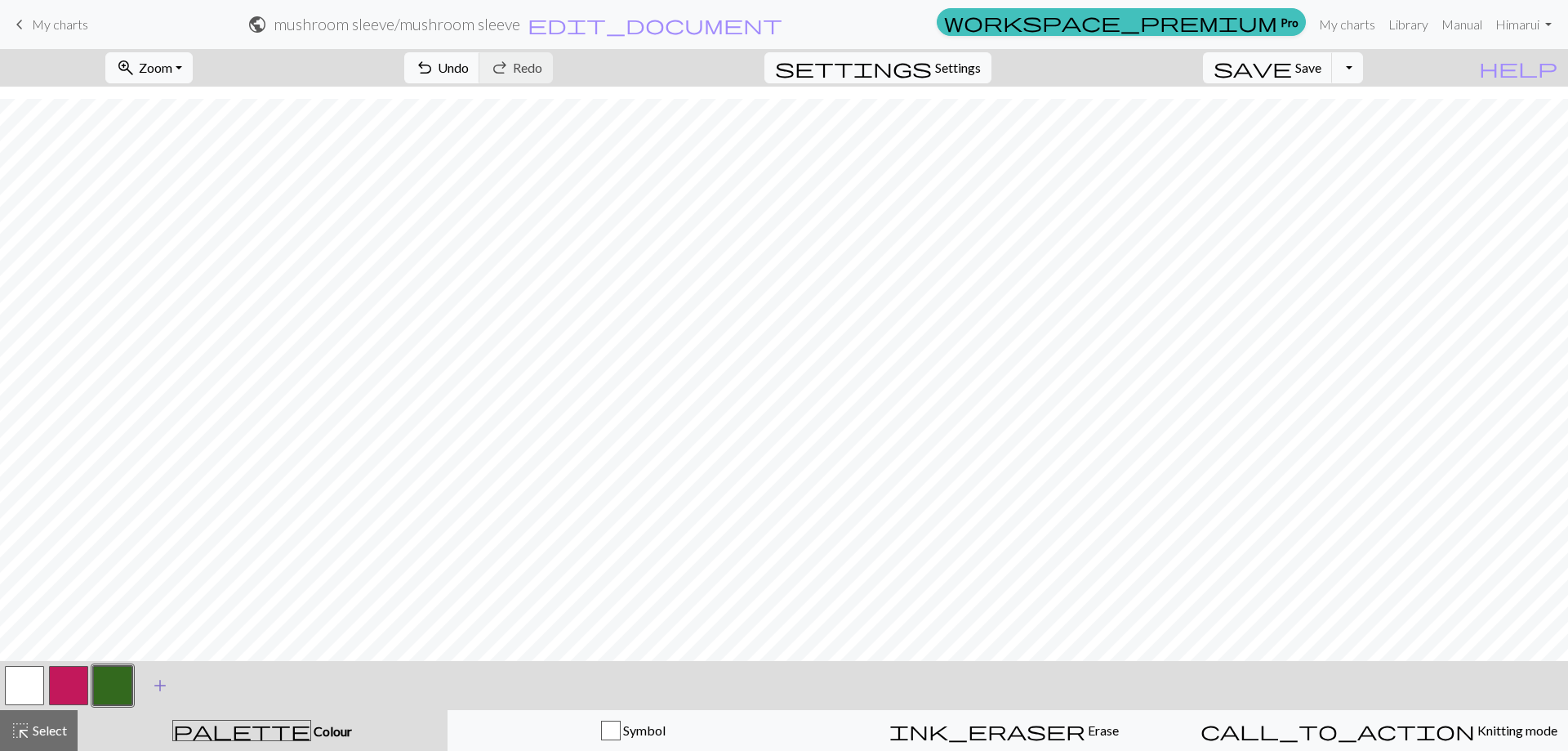 click on "add" at bounding box center (160, 686) 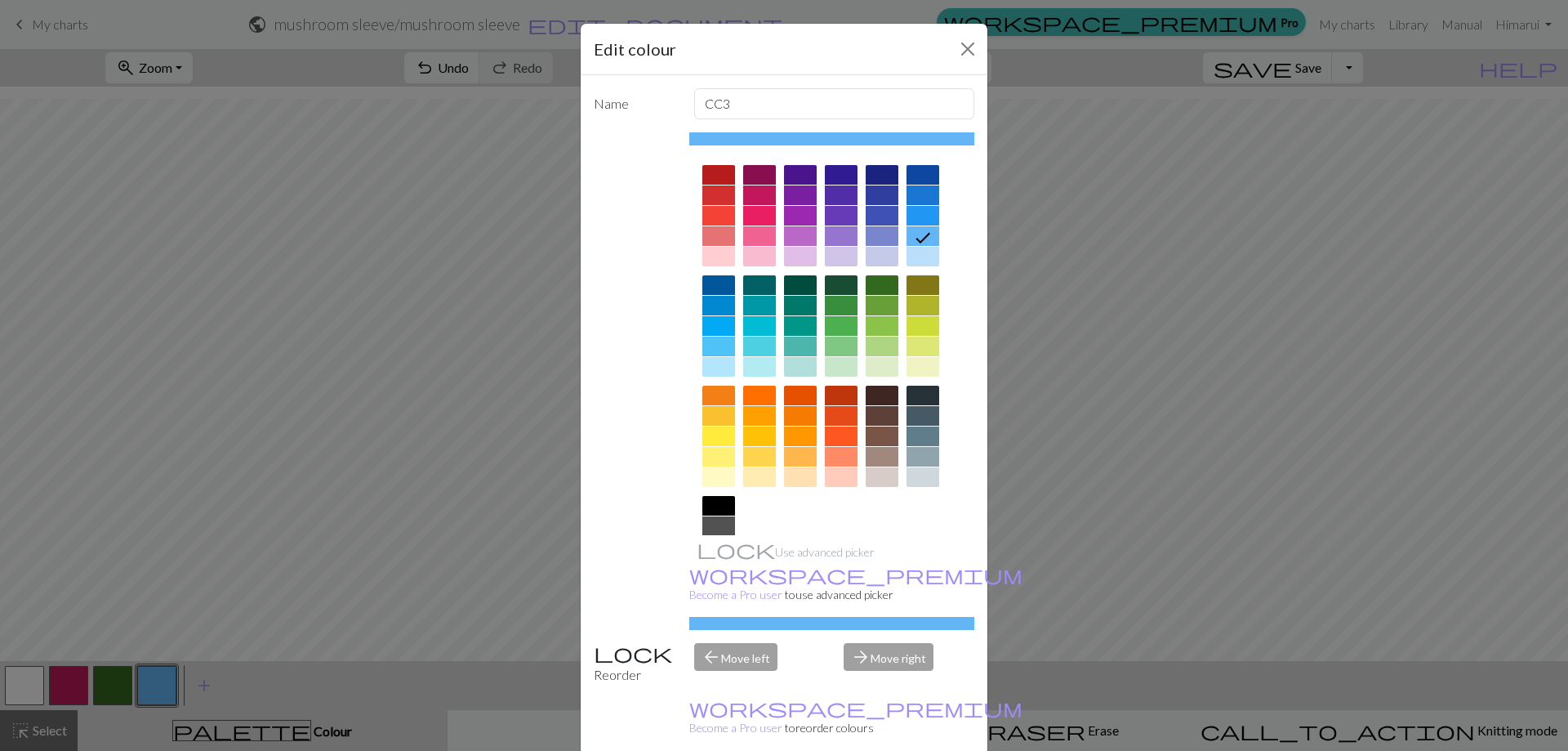 click at bounding box center (719, 175) 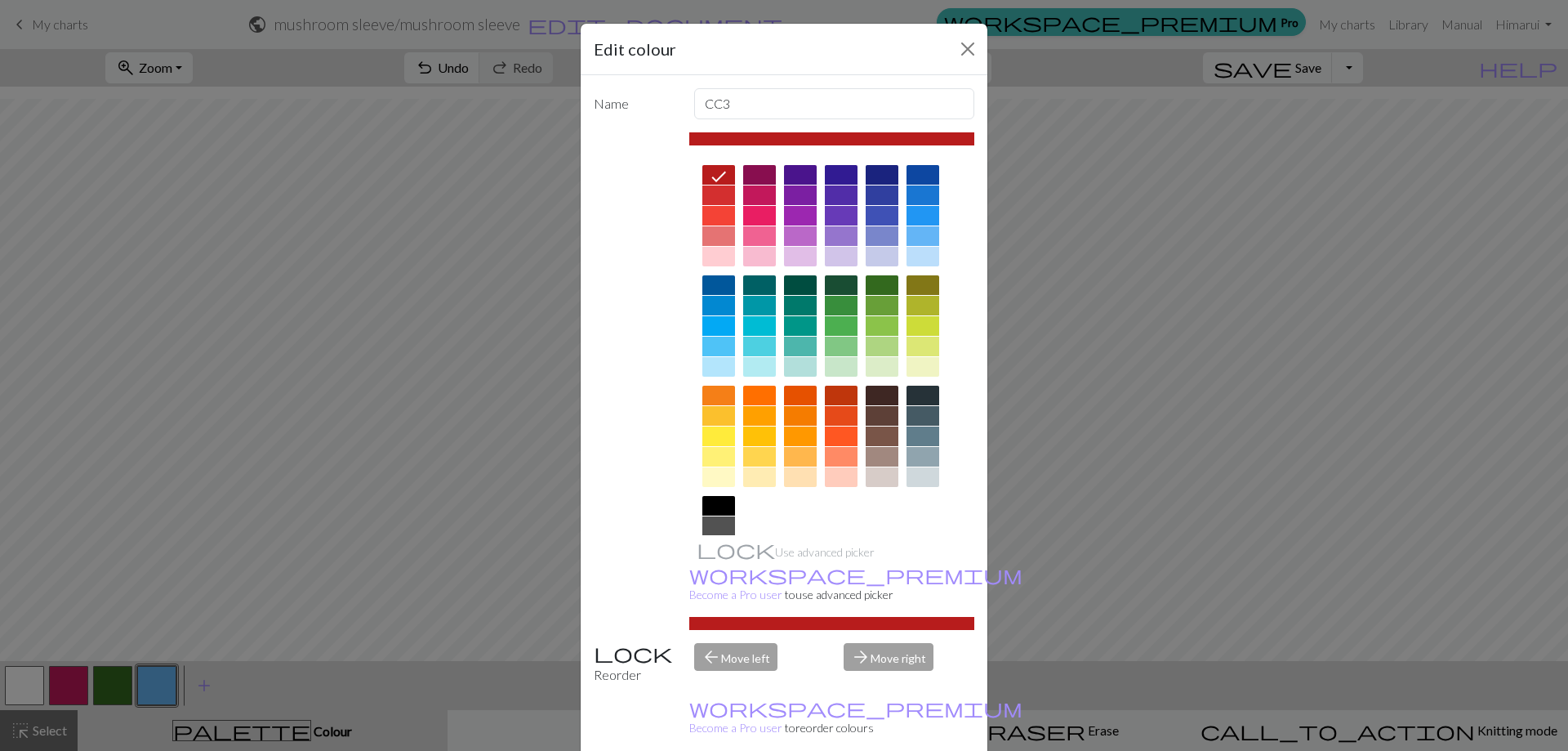 click on "Done" at bounding box center [882, 793] 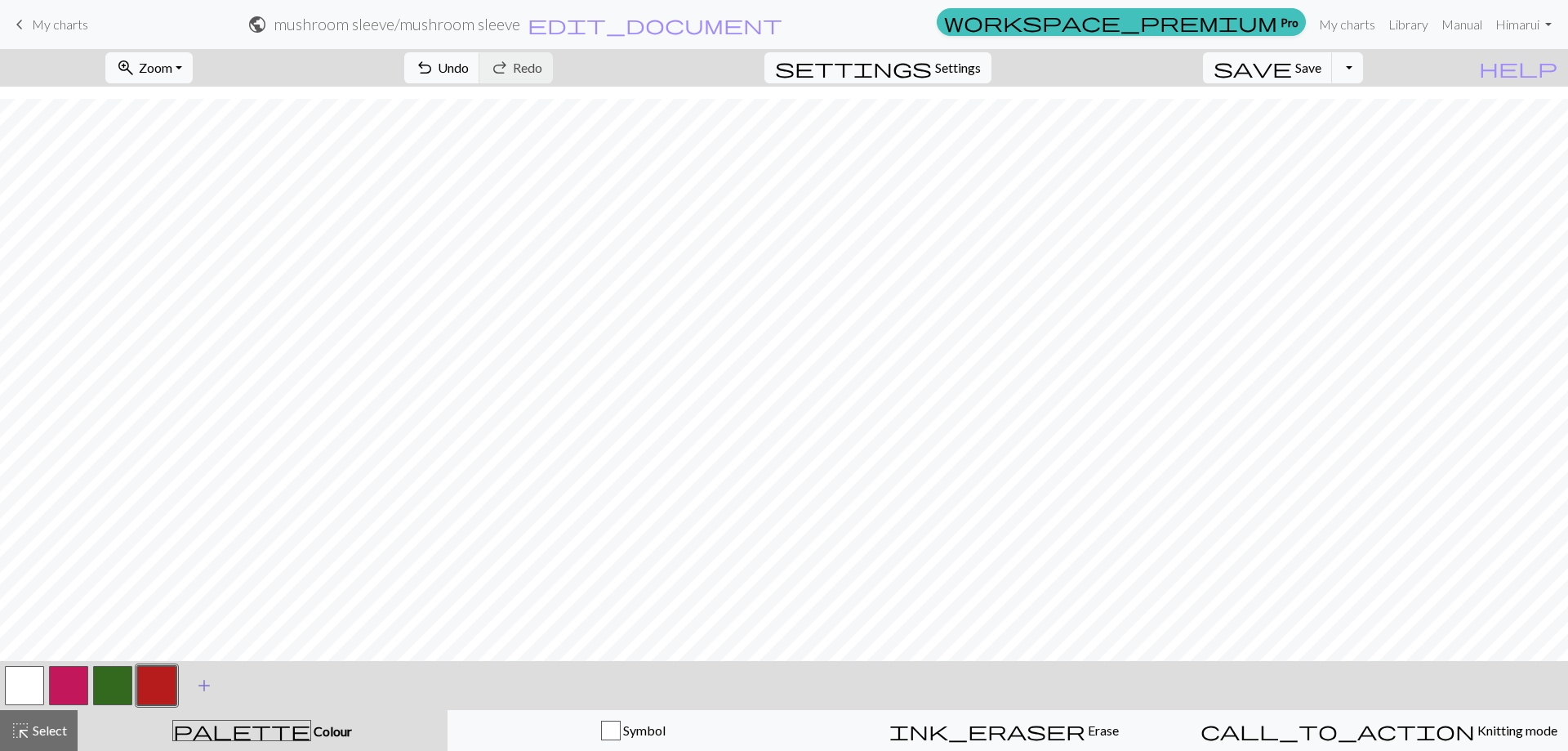 click on "add" at bounding box center [204, 686] 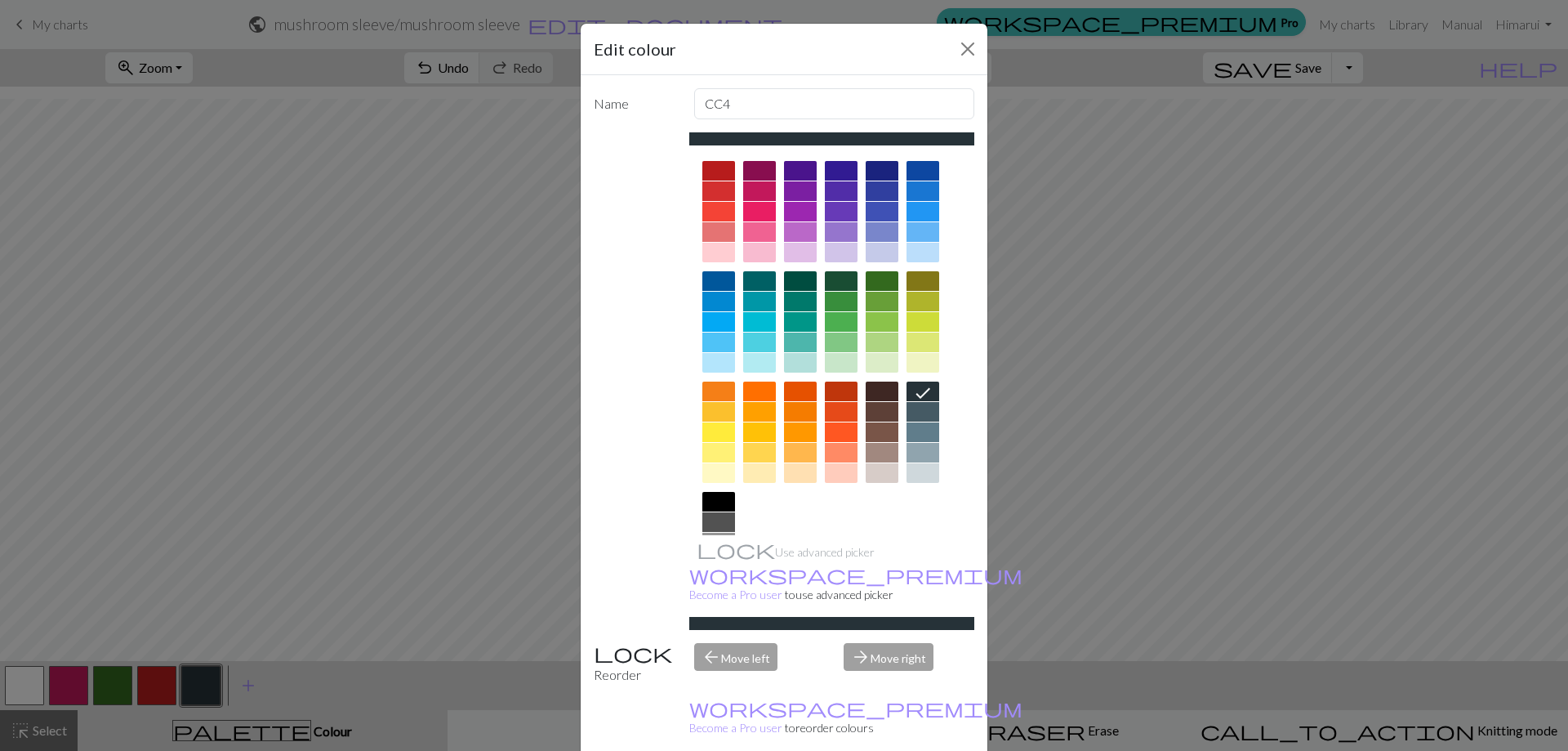 scroll, scrollTop: 0, scrollLeft: 0, axis: both 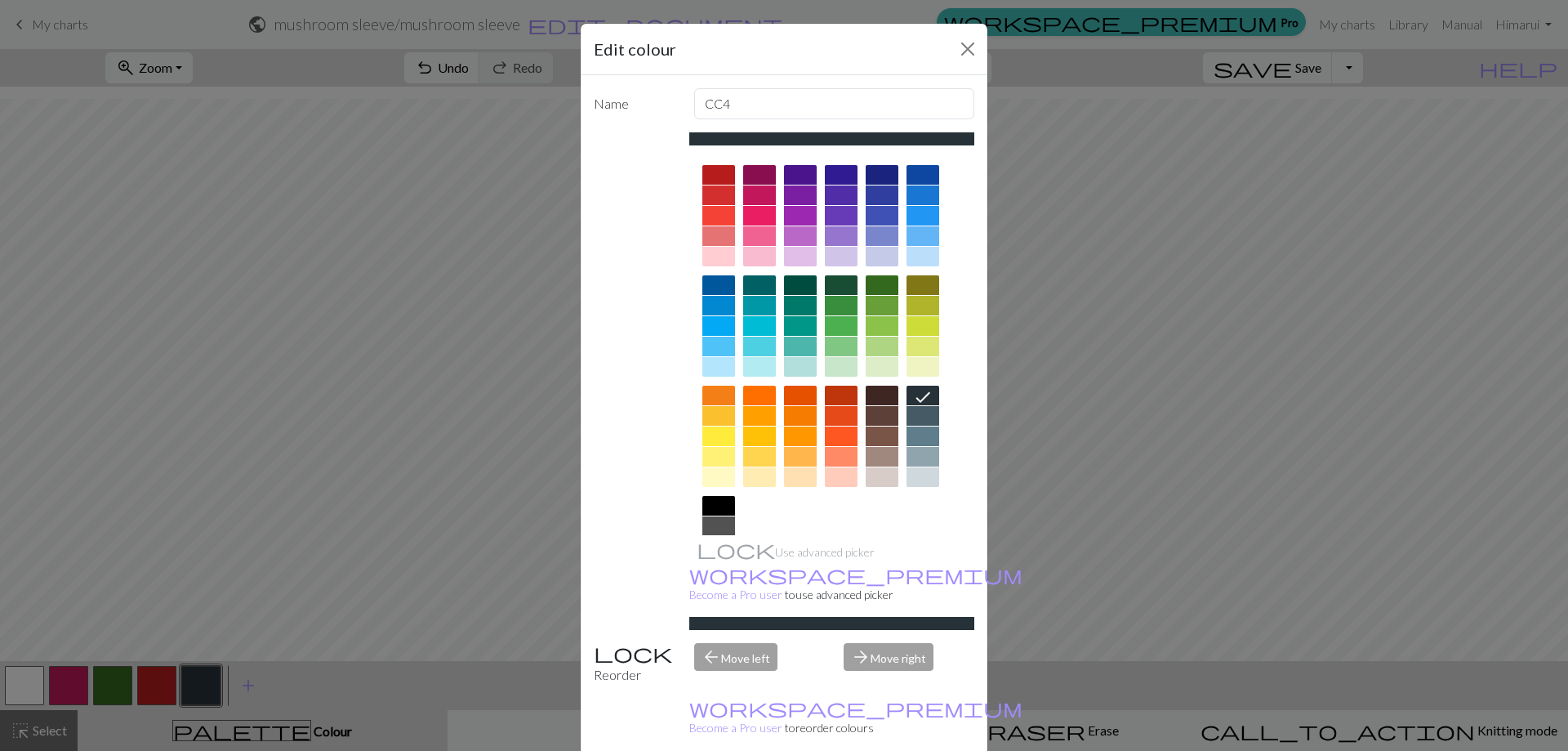 click at bounding box center [882, 416] 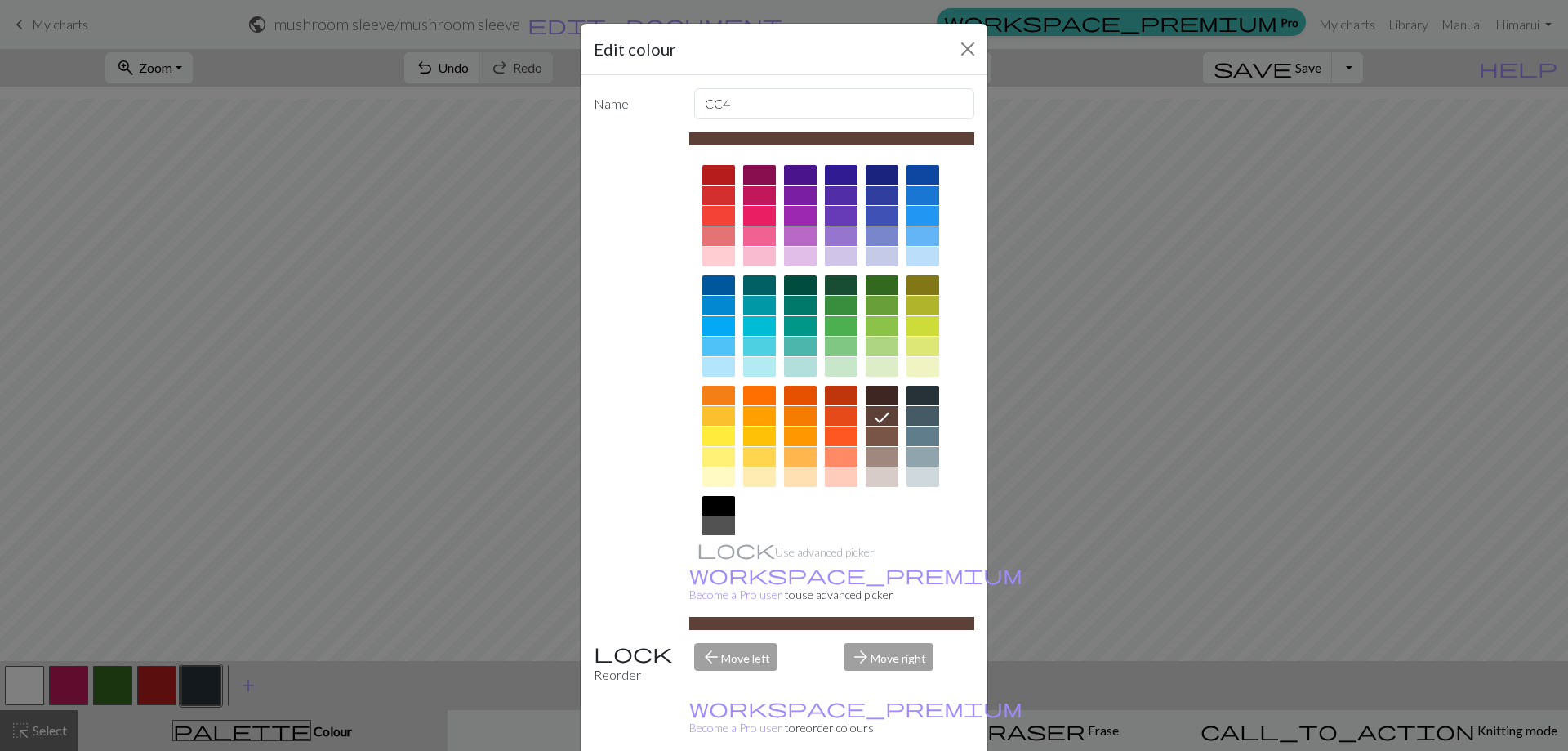 click on "Done" at bounding box center (882, 793) 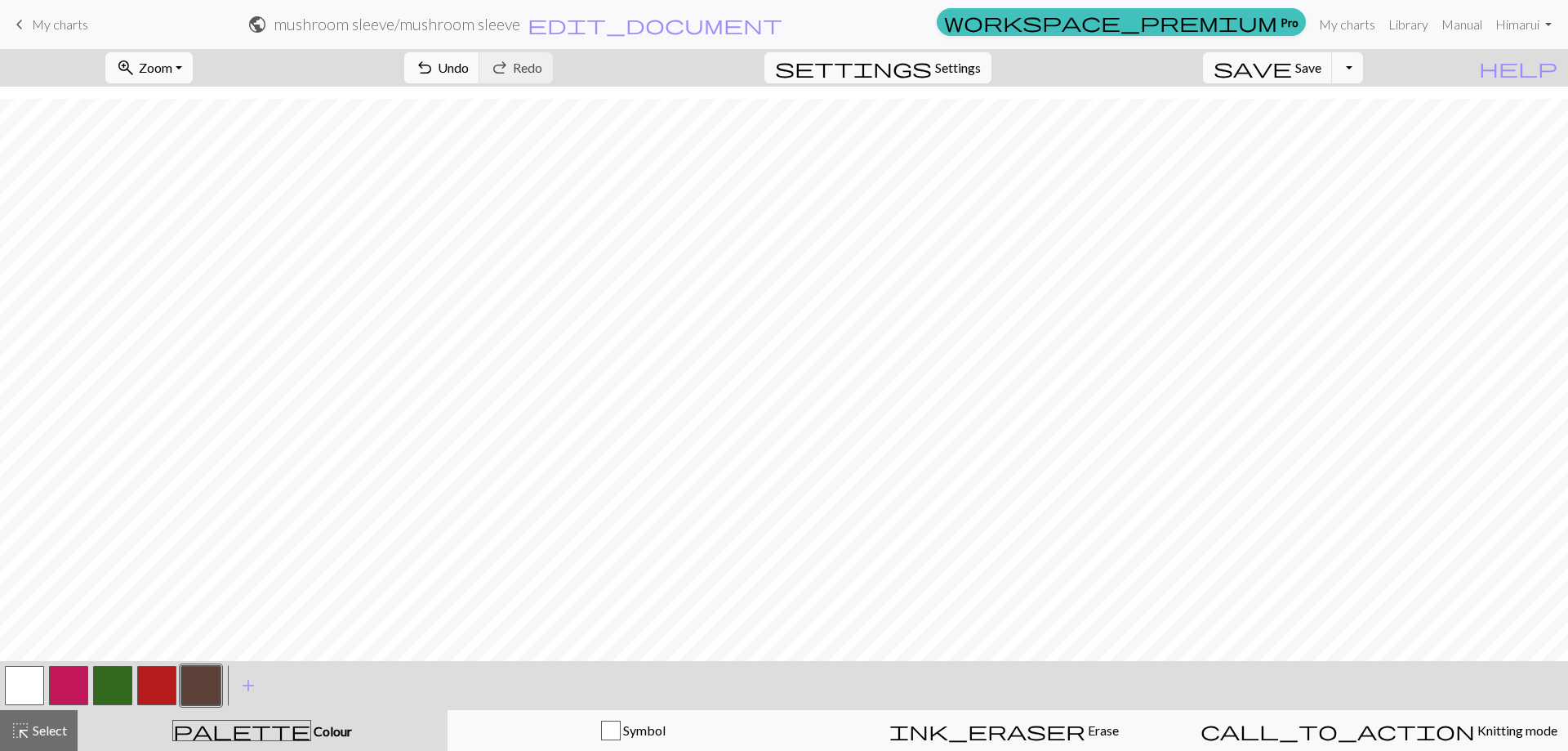 click on "zoom_in Zoom Zoom" at bounding box center (149, 68) 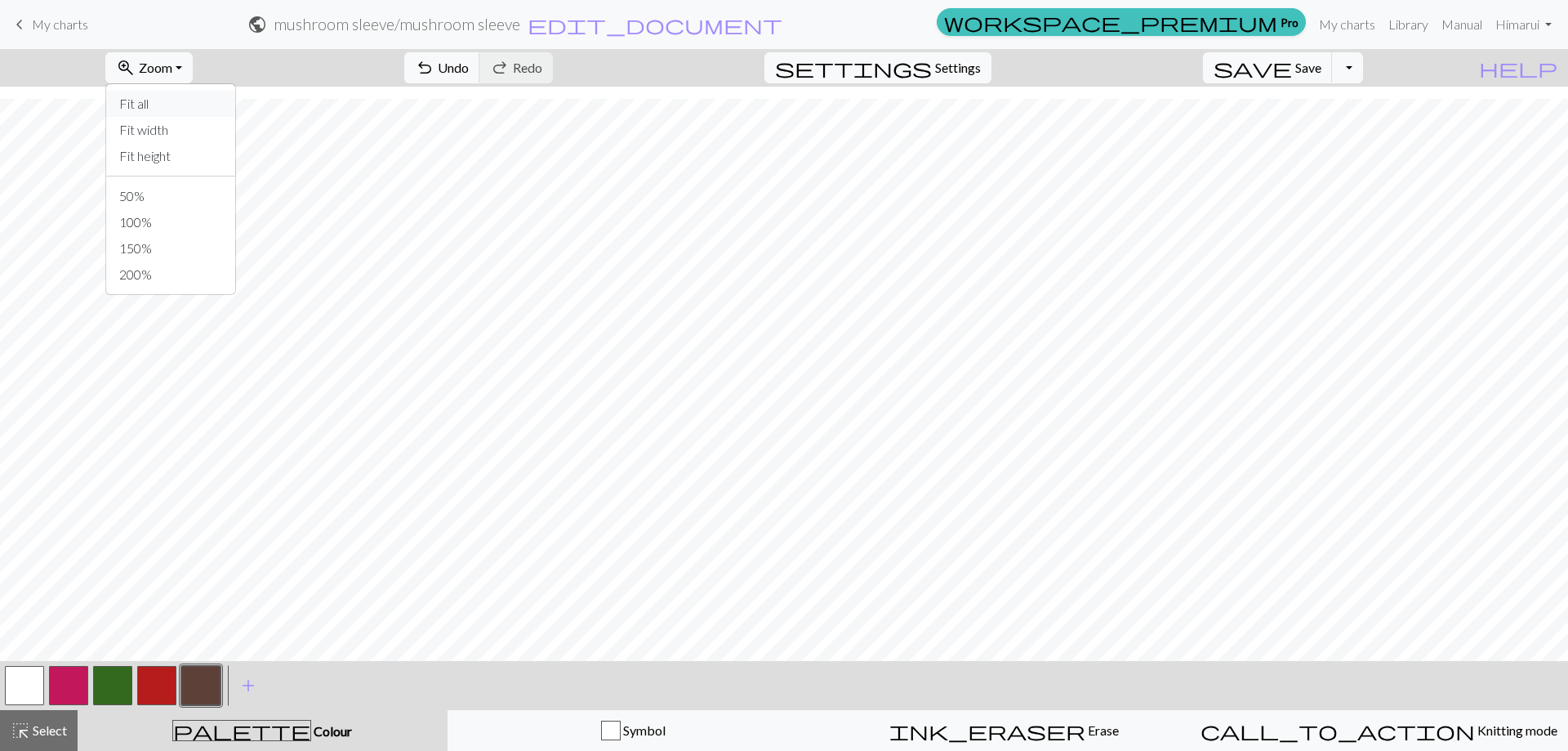 click on "Fit all" at bounding box center [171, 104] 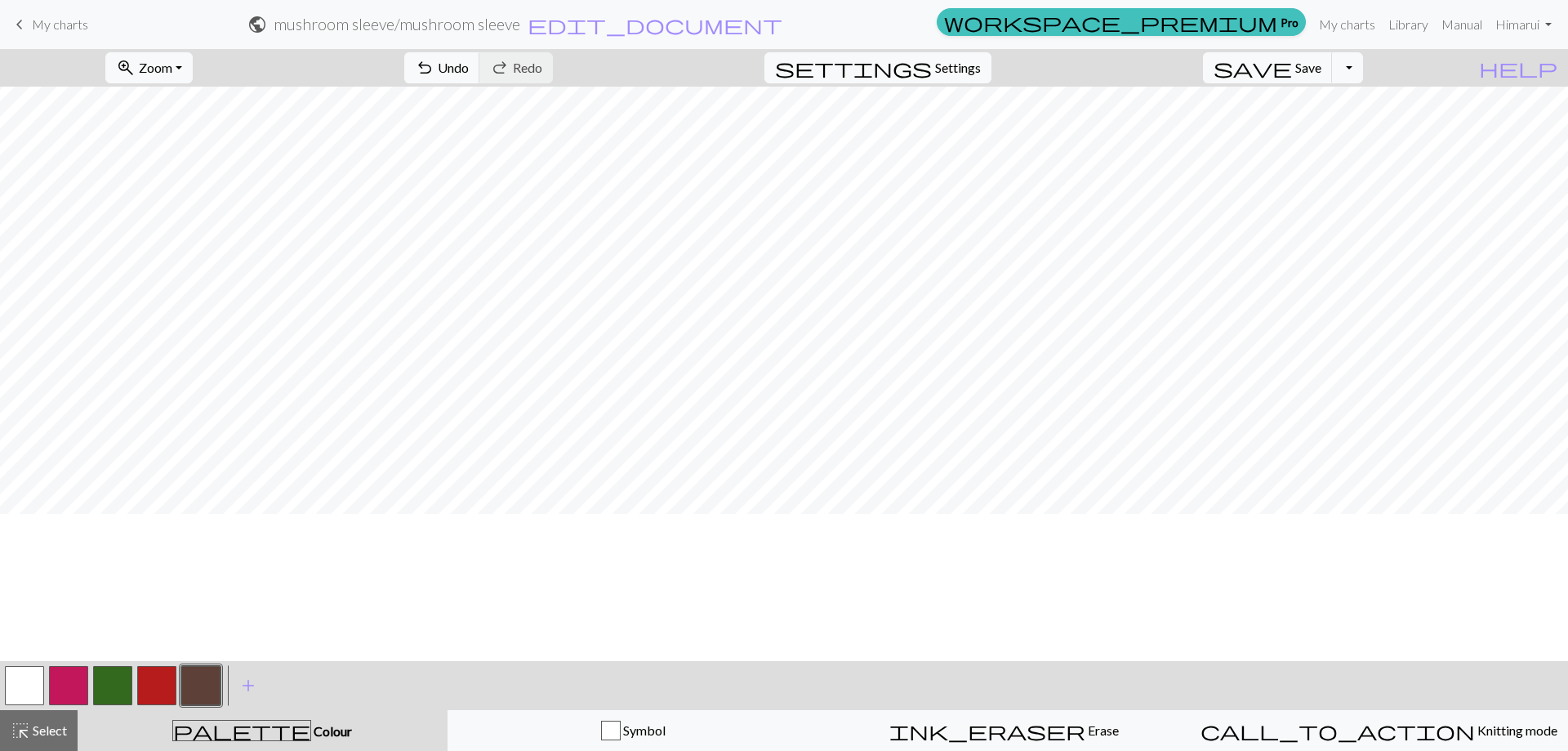 scroll, scrollTop: 0, scrollLeft: 0, axis: both 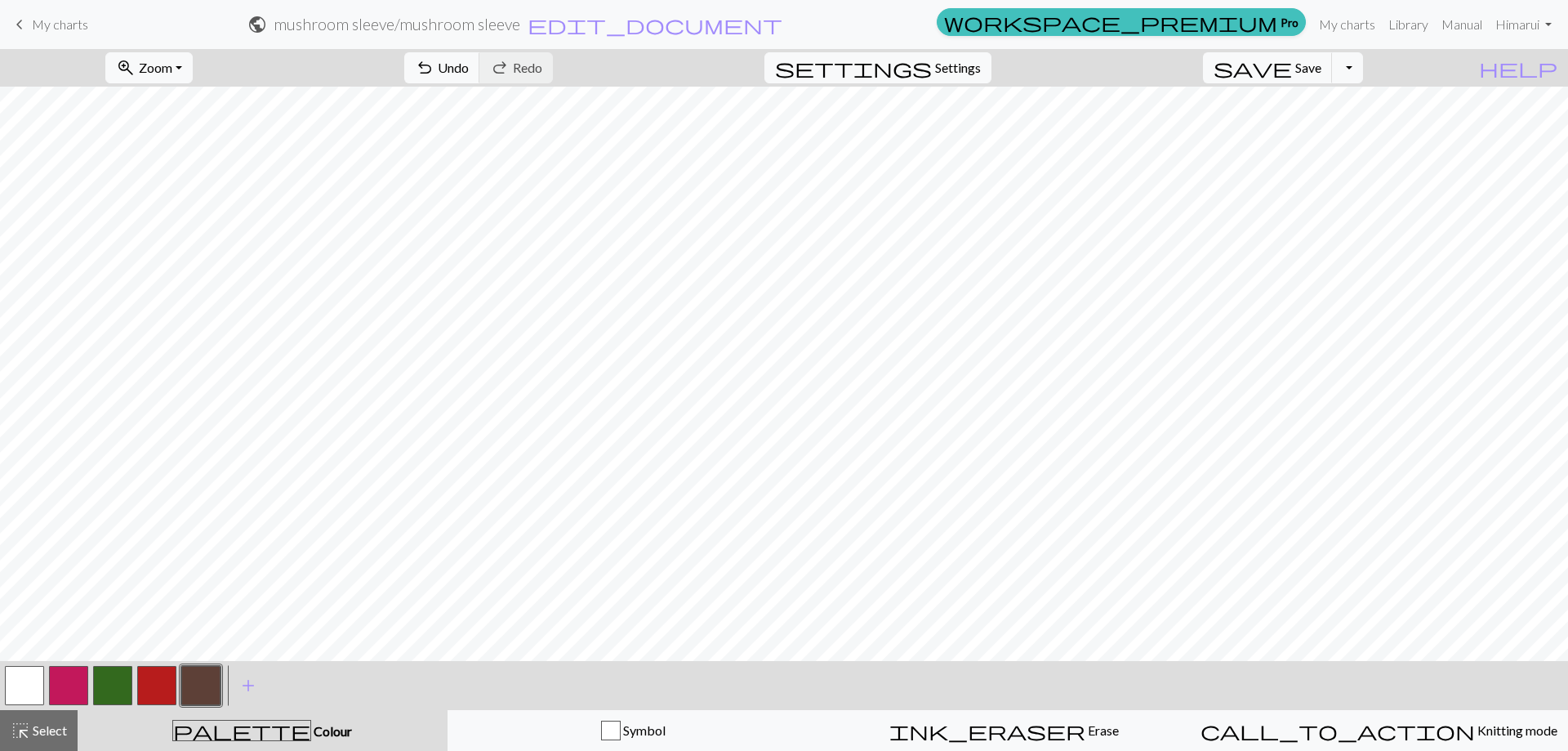 drag, startPoint x: 36, startPoint y: 23, endPoint x: 840, endPoint y: 55, distance: 804.6366 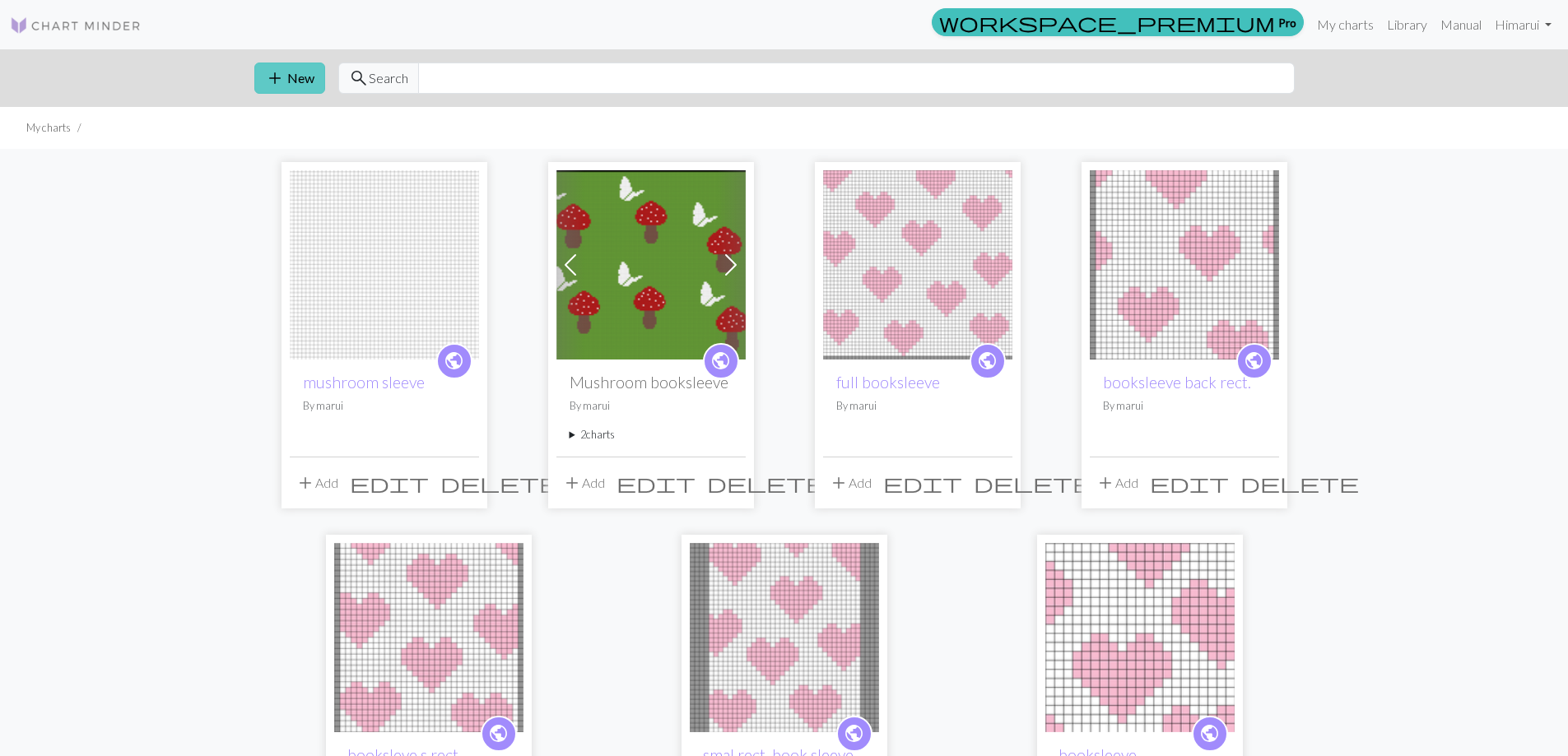 click on "add   New" at bounding box center (290, 78) 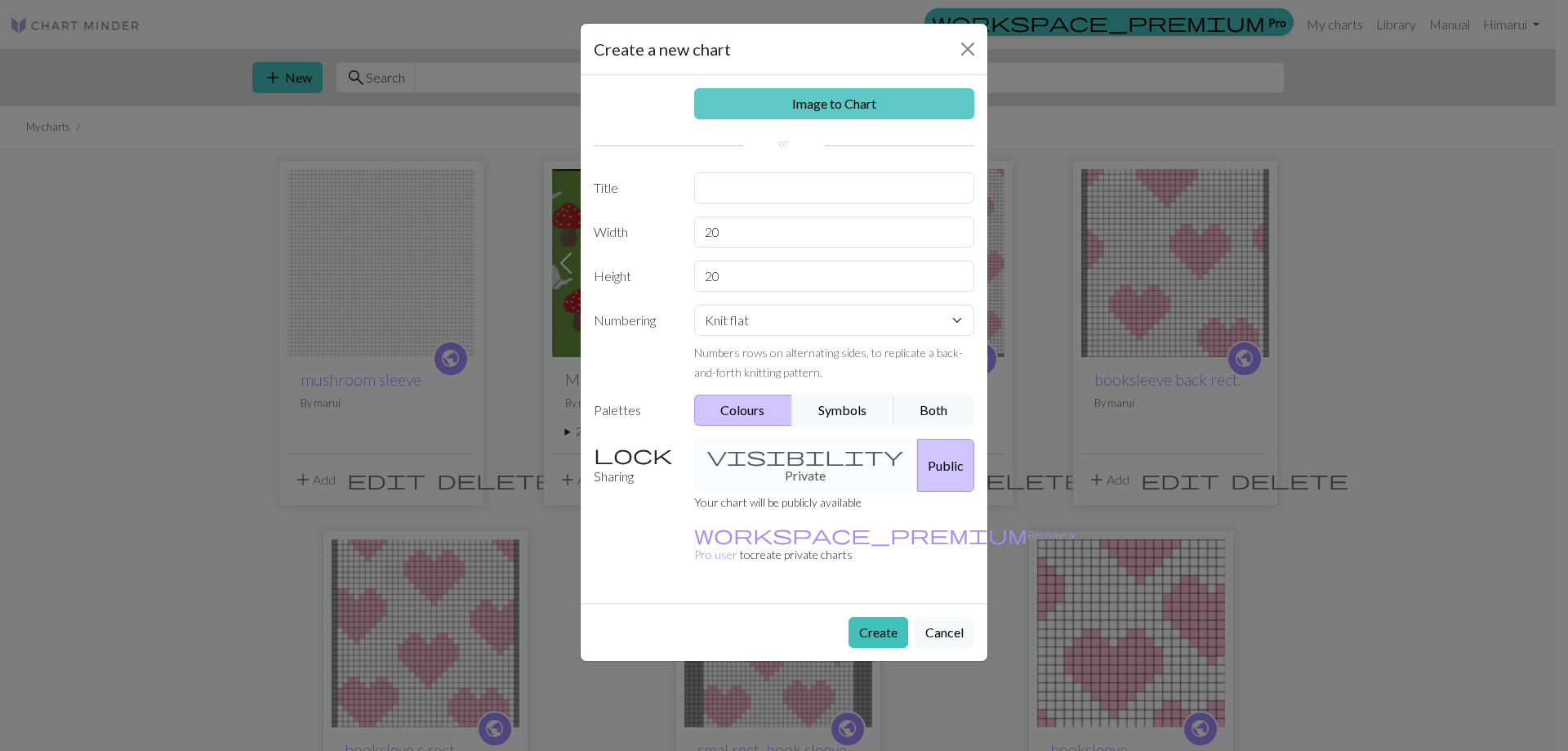 click on "Image to Chart" at bounding box center (835, 104) 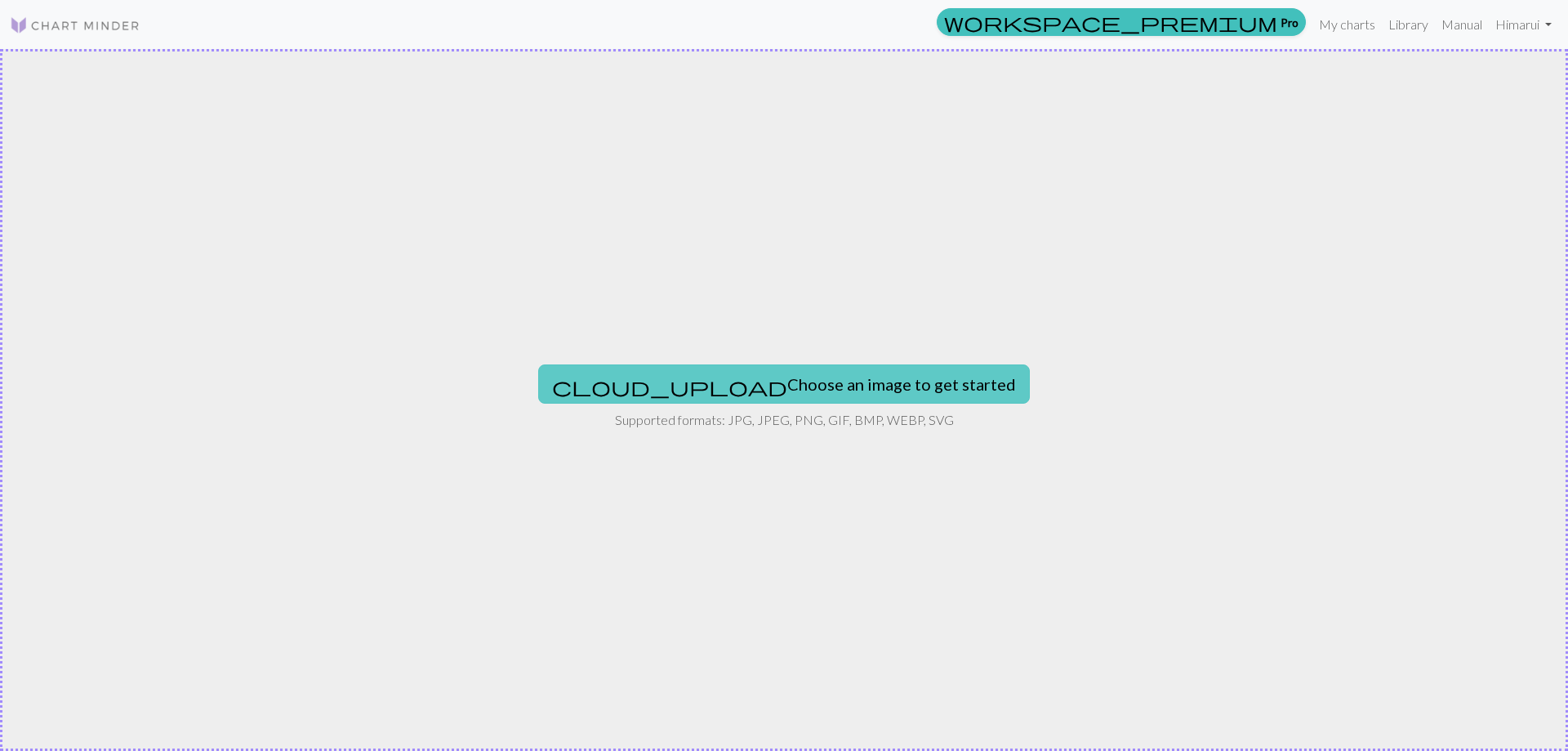 click on "cloud_upload  Choose an image to get started" at bounding box center (784, 384) 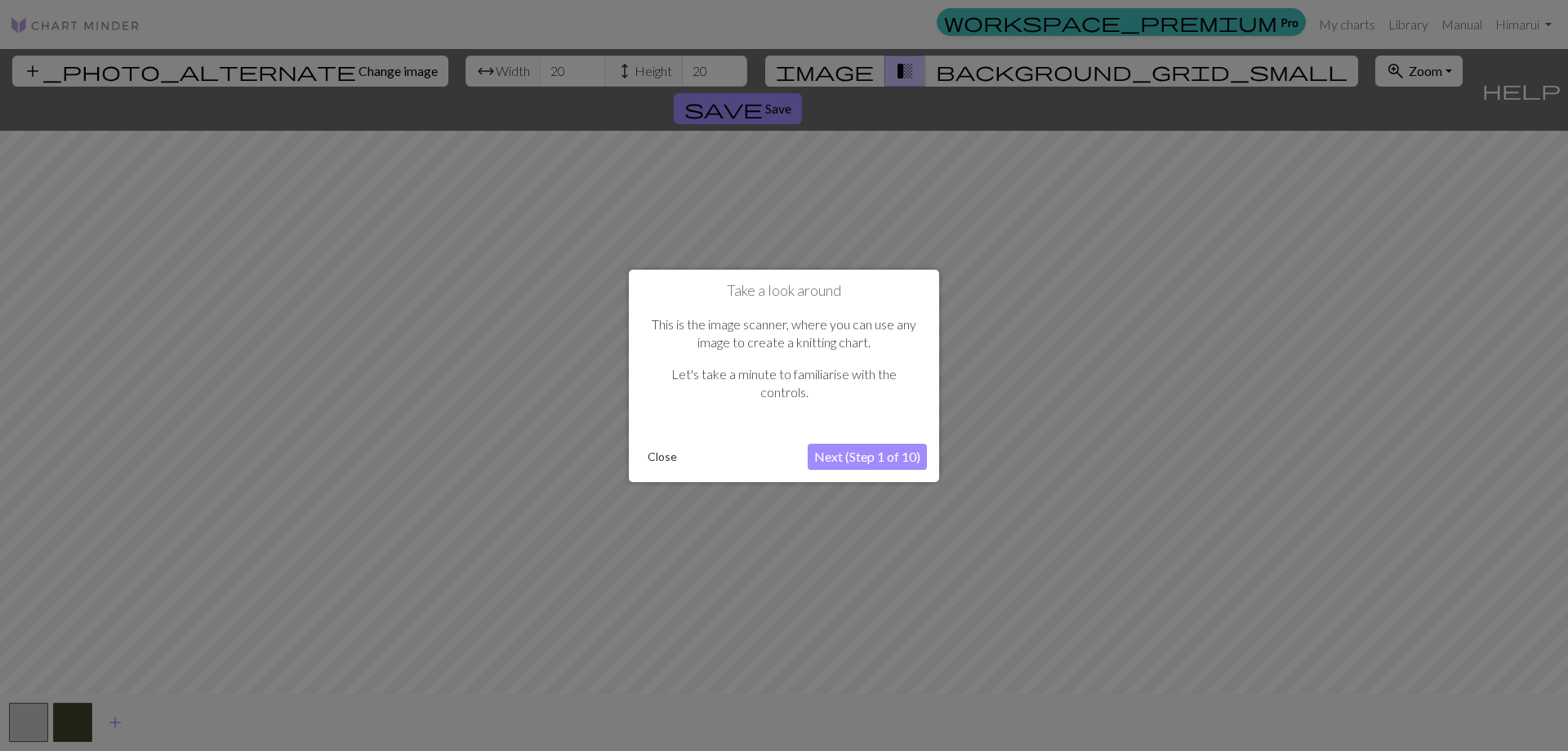 click on "Next (Step 1 of 10)" at bounding box center (867, 457) 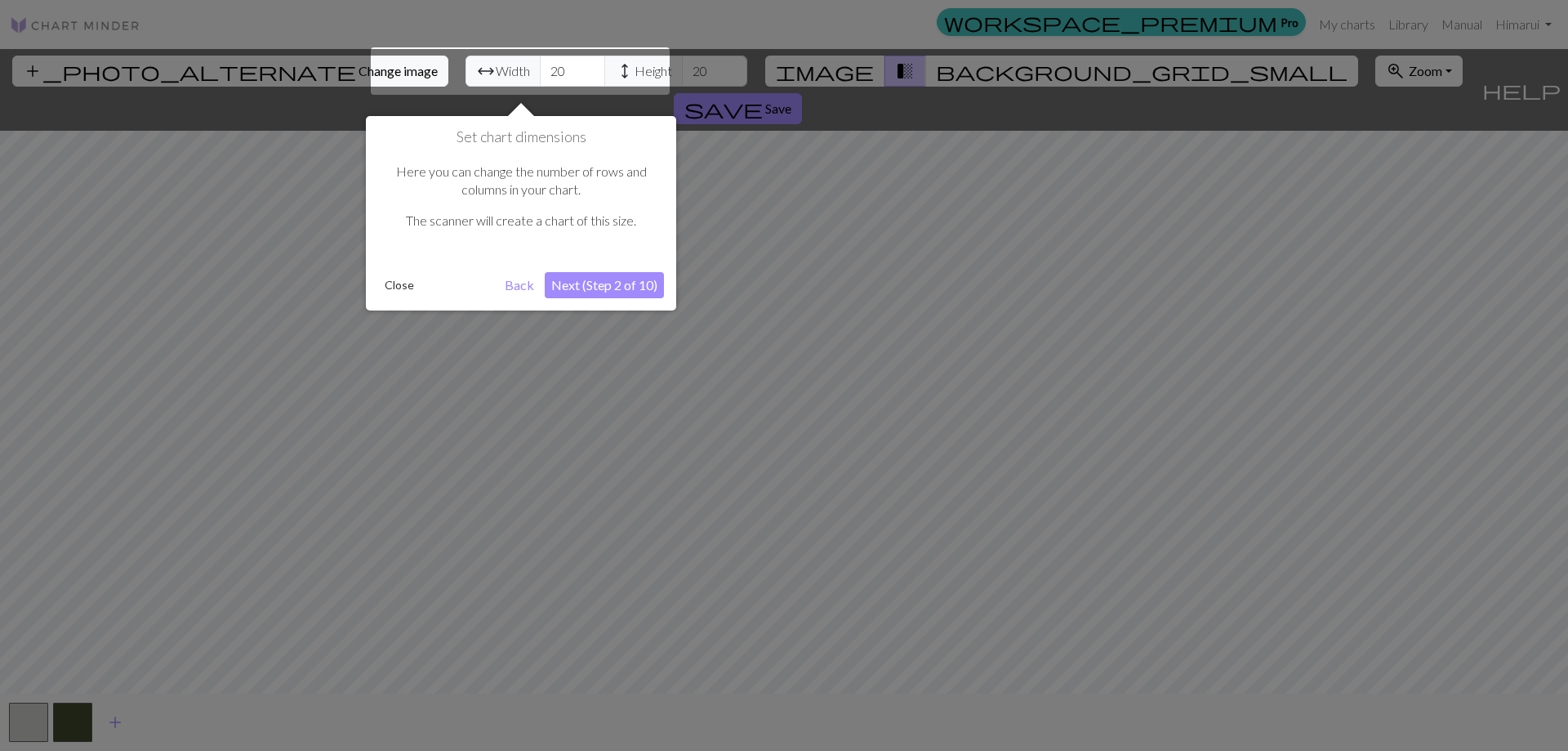click on "Next (Step 2 of 10)" at bounding box center [604, 285] 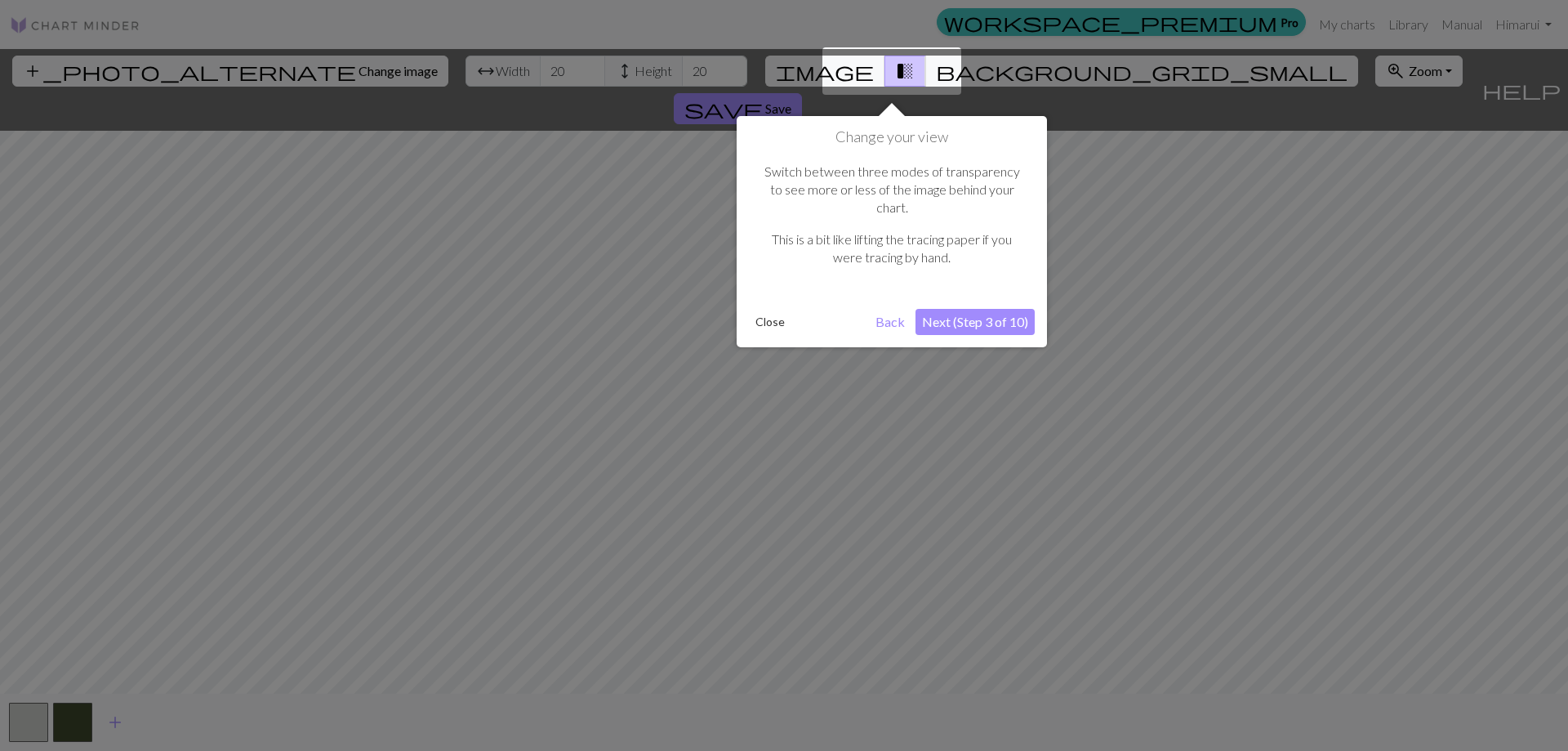 click on "Next (Step 3 of 10)" at bounding box center [975, 322] 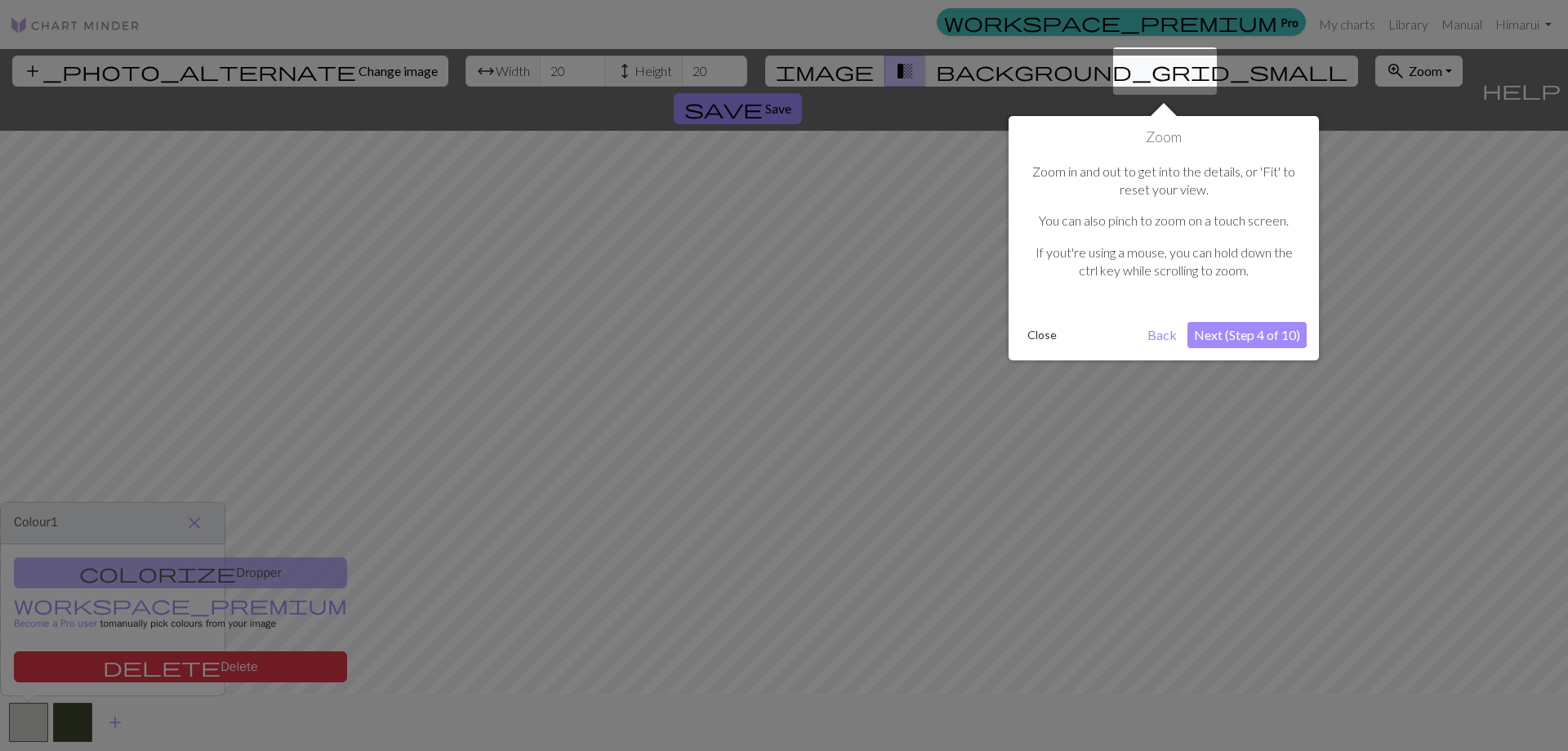 click on "Next (Step 4 of 10)" at bounding box center [1247, 335] 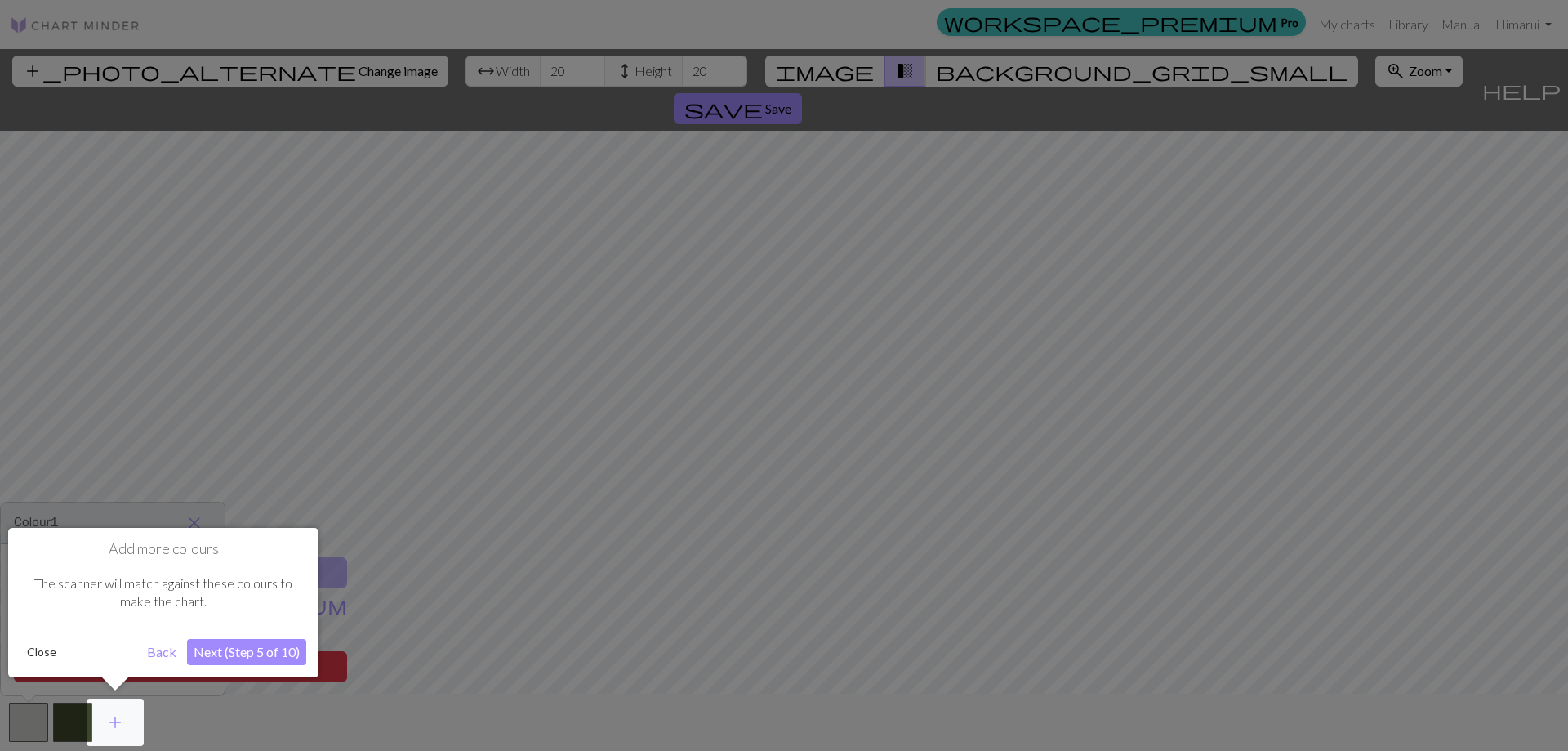 click on "Next (Step 5 of 10)" at bounding box center [247, 652] 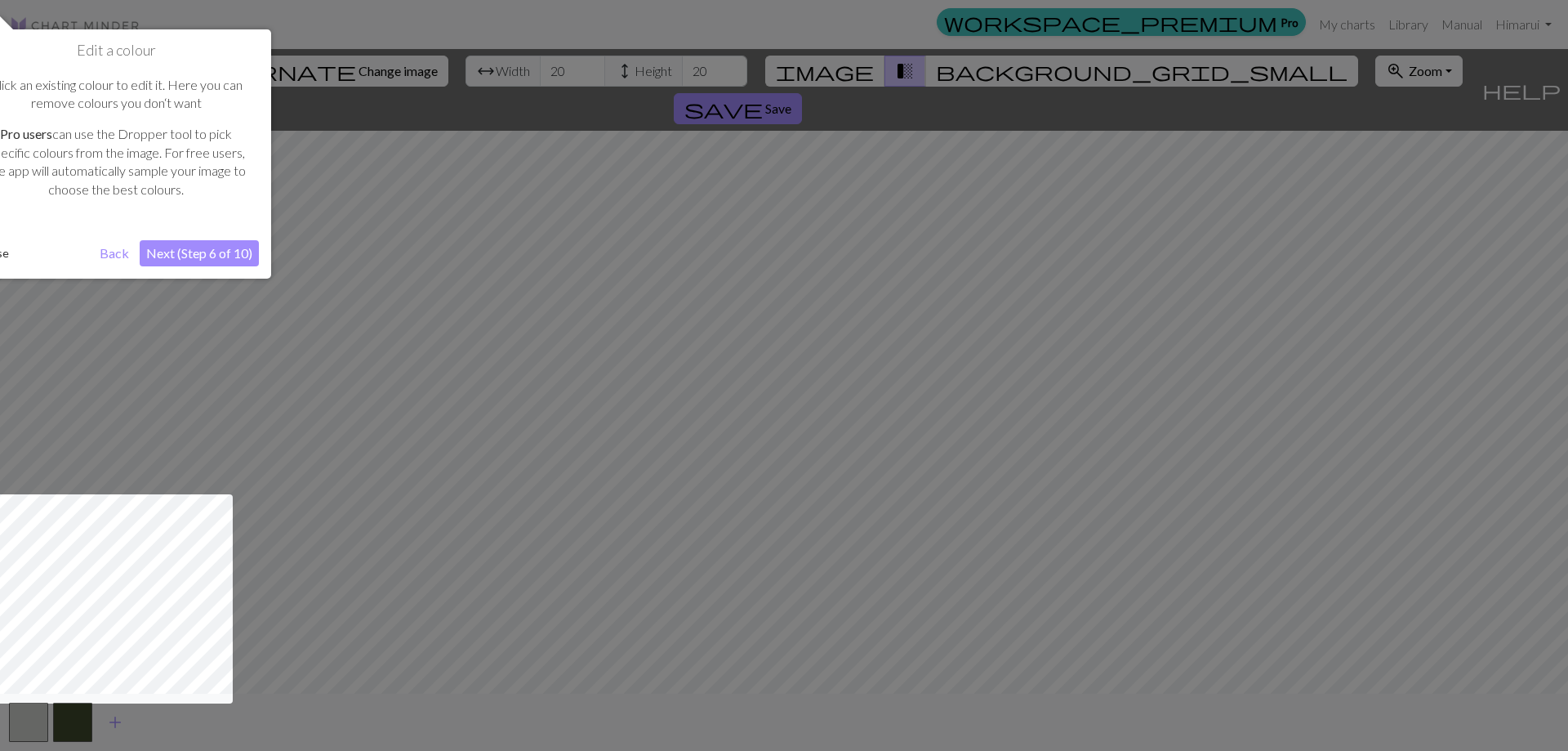 click on "Next (Step 6 of 10)" at bounding box center (199, 253) 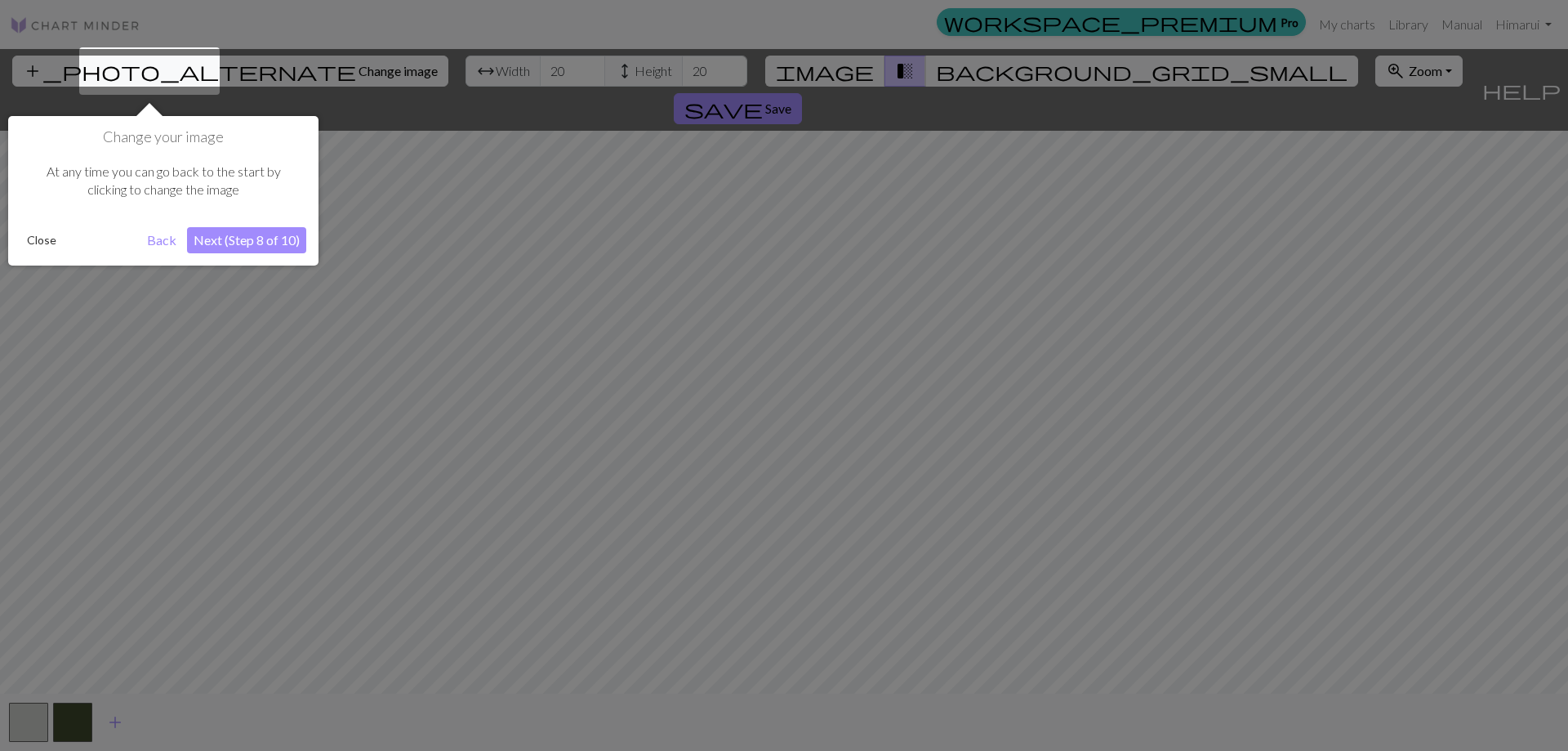 click on "Next (Step 8 of 10)" at bounding box center (247, 240) 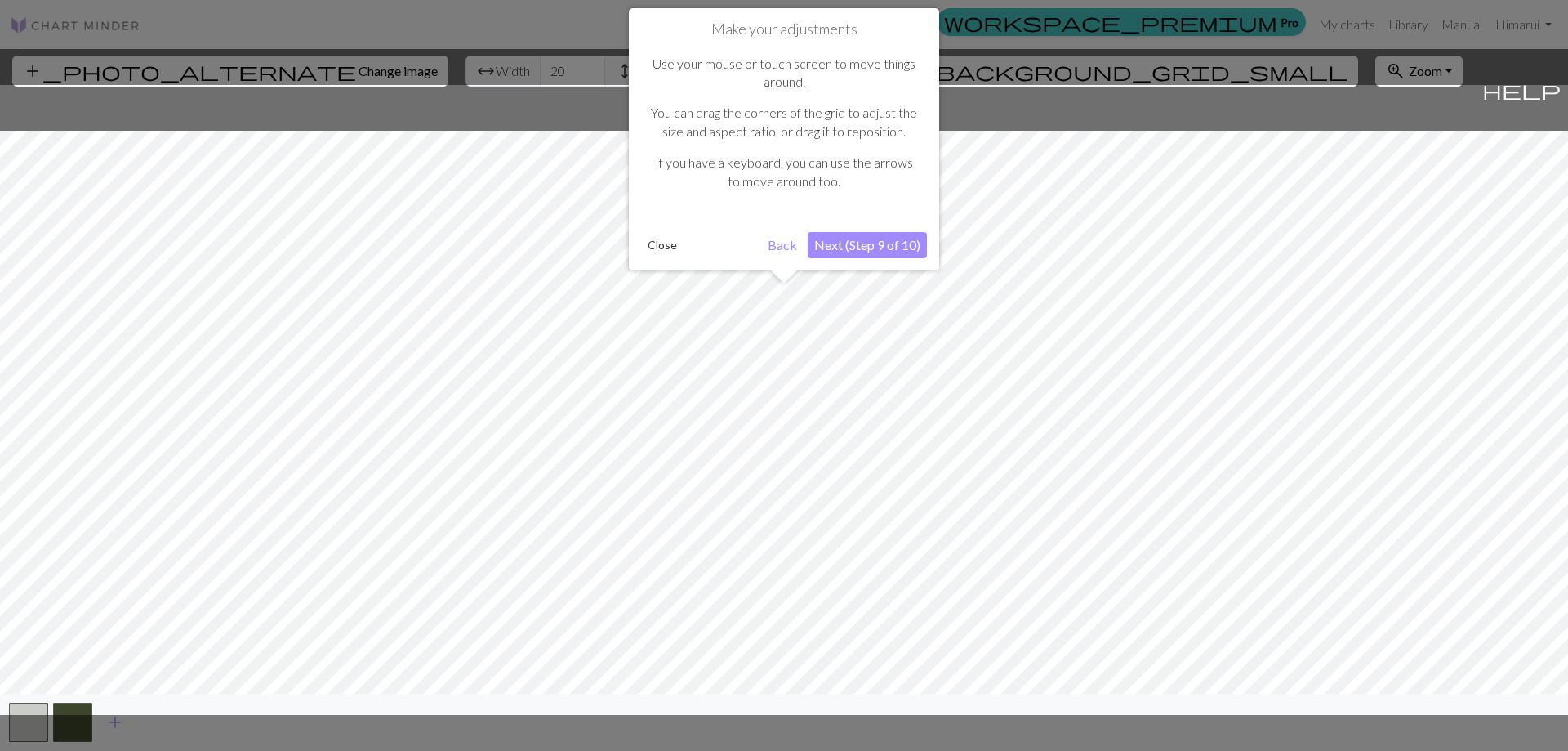 click on "Next (Step 9 of 10)" at bounding box center [867, 245] 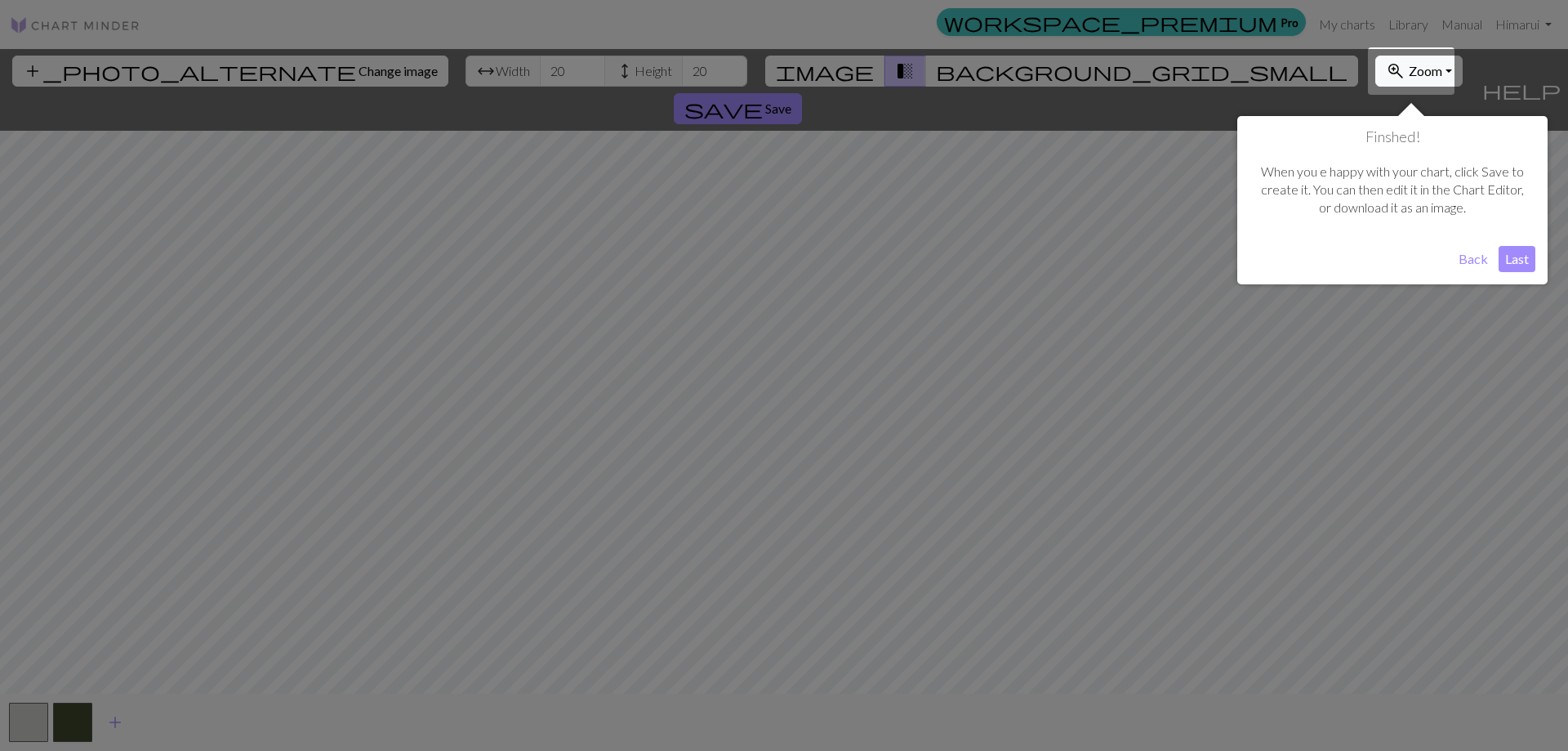 click on "Last" at bounding box center (1517, 259) 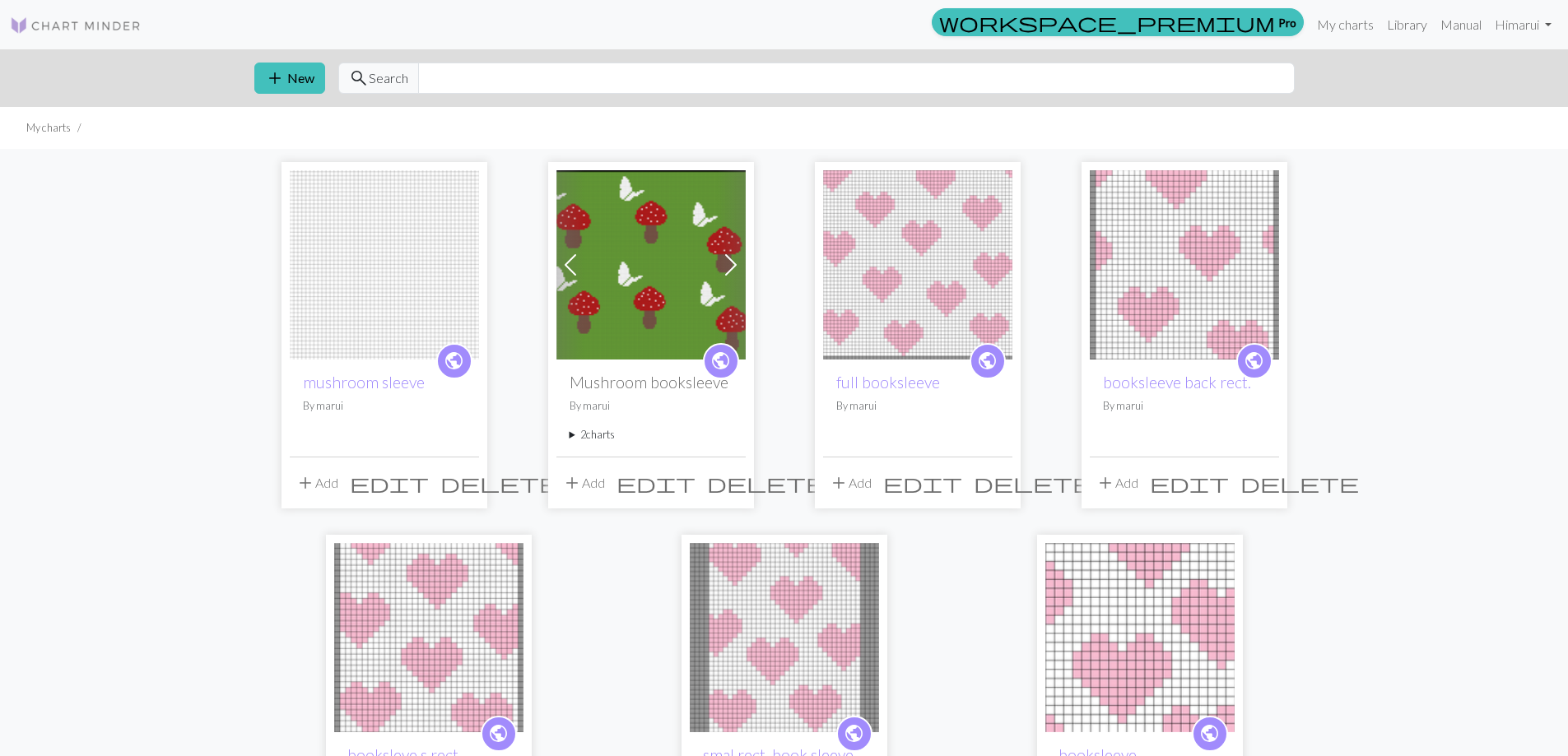 click at bounding box center [384, 265] 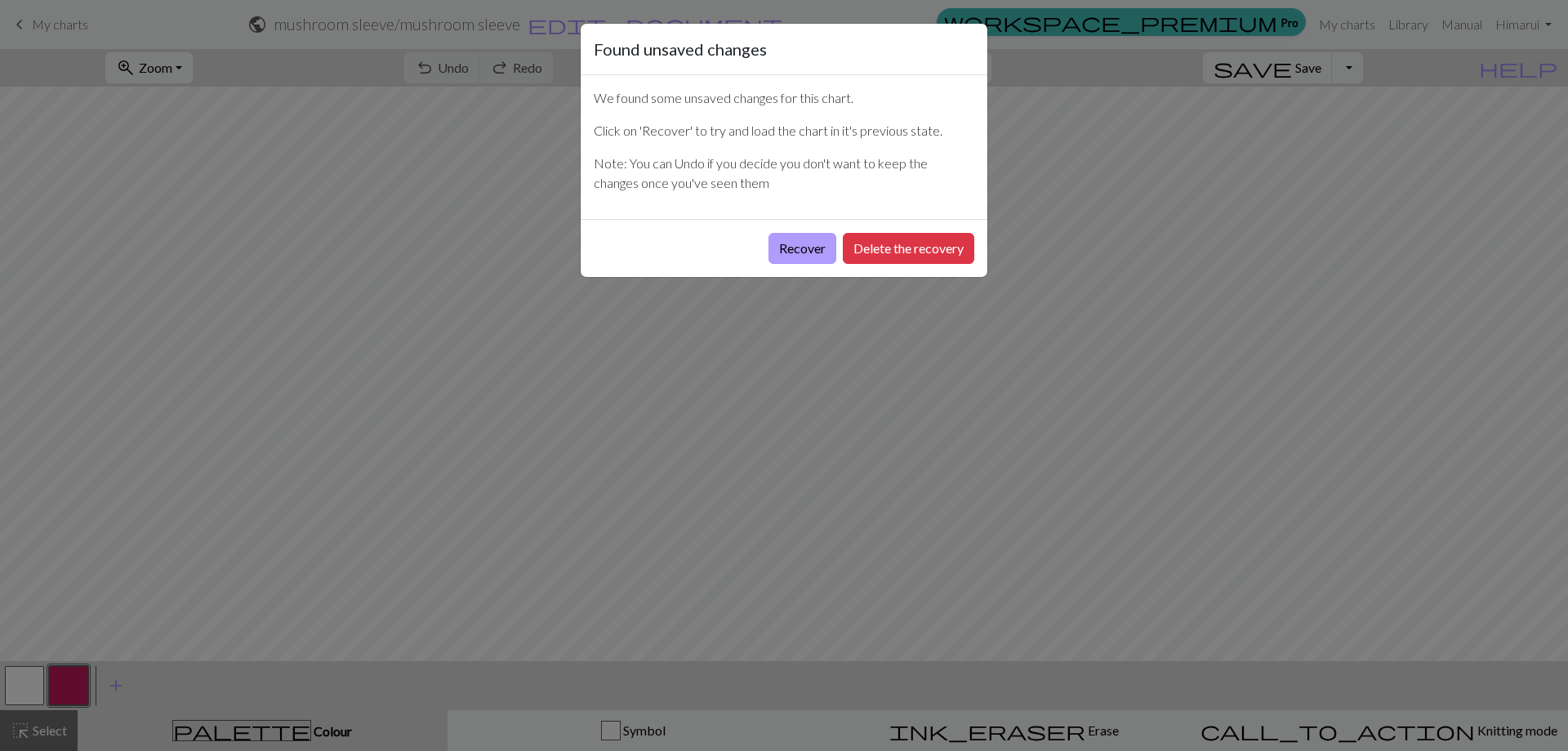 click on "Recover" at bounding box center (802, 248) 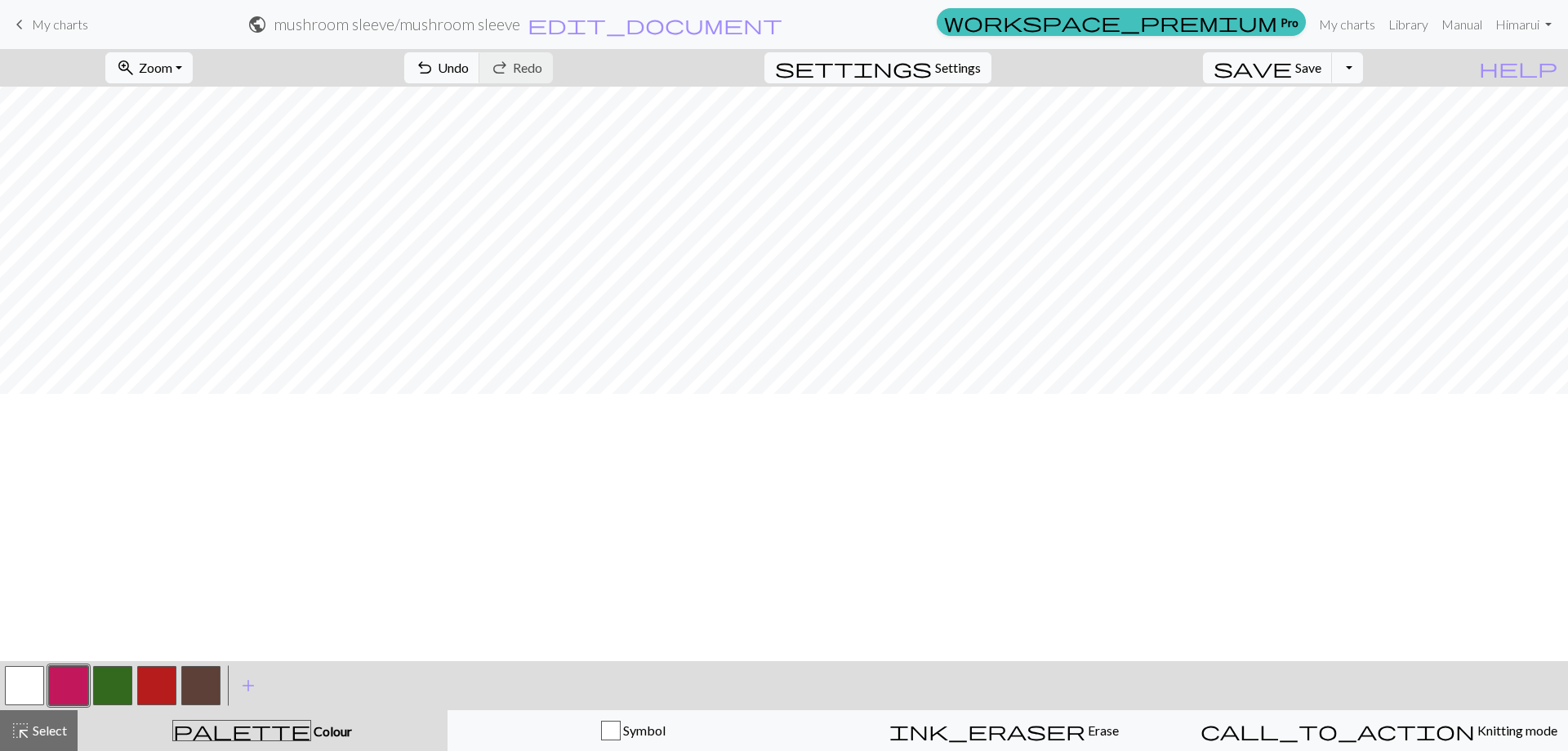 scroll, scrollTop: 0, scrollLeft: 0, axis: both 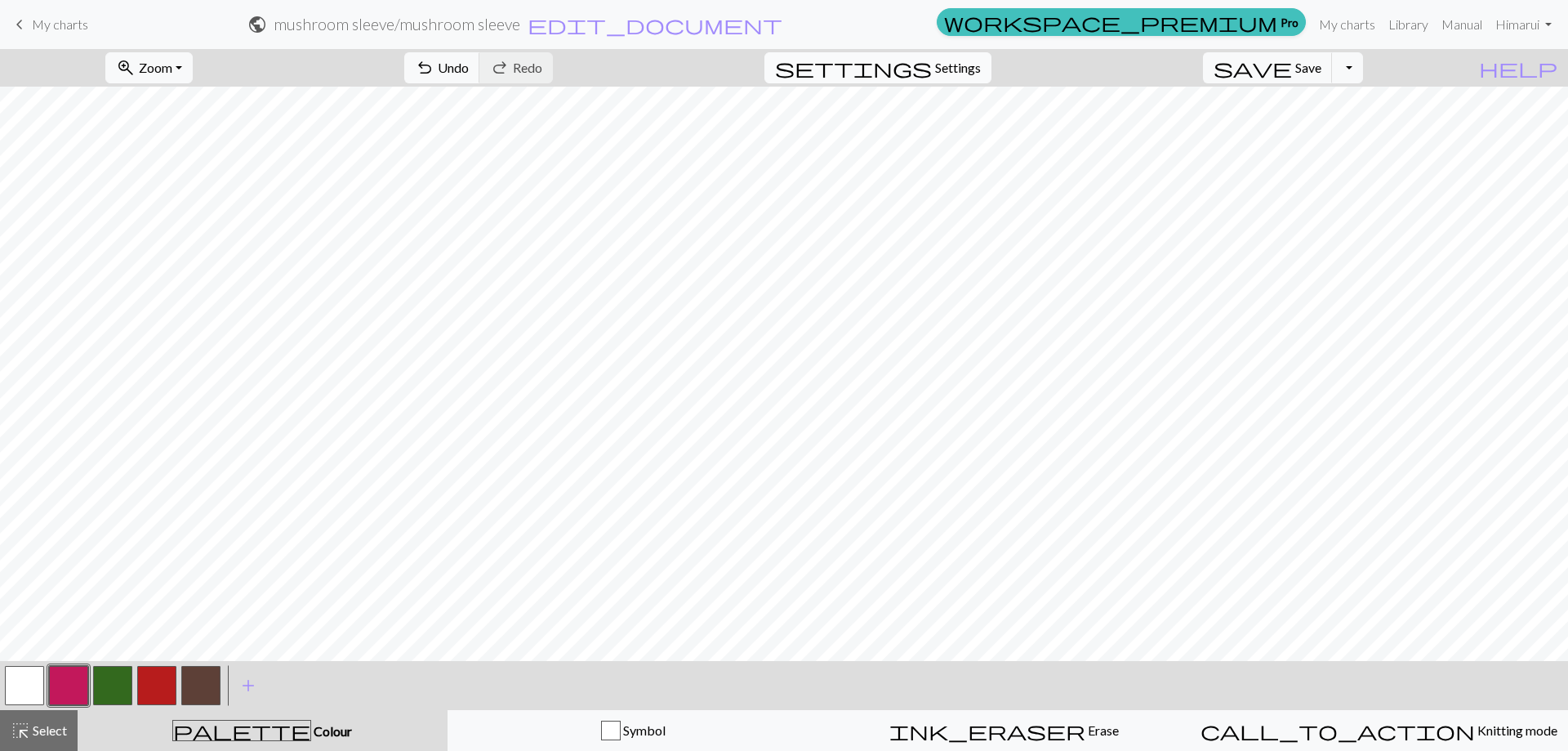 click on "settings  Settings" at bounding box center (878, 68) 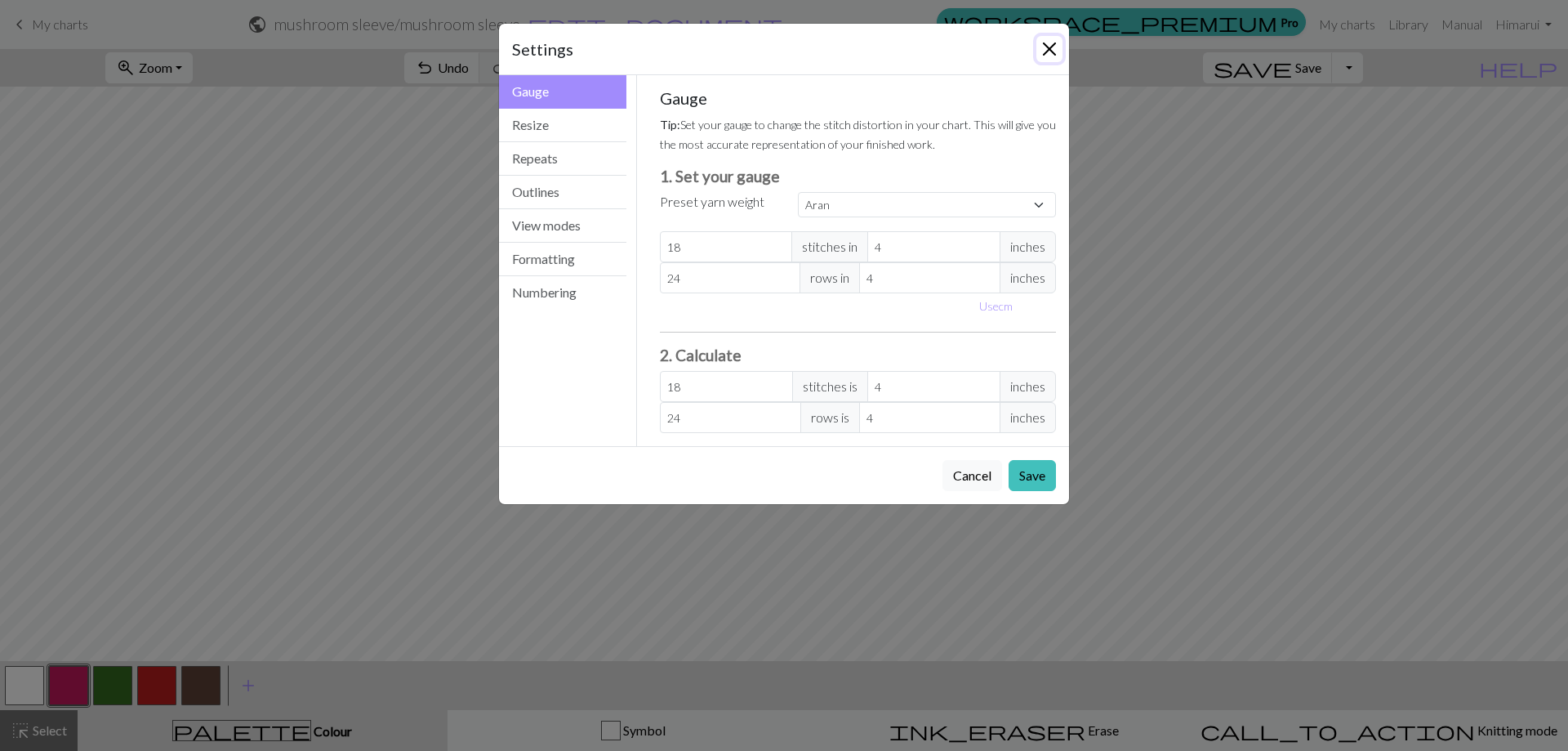 click at bounding box center (1049, 49) 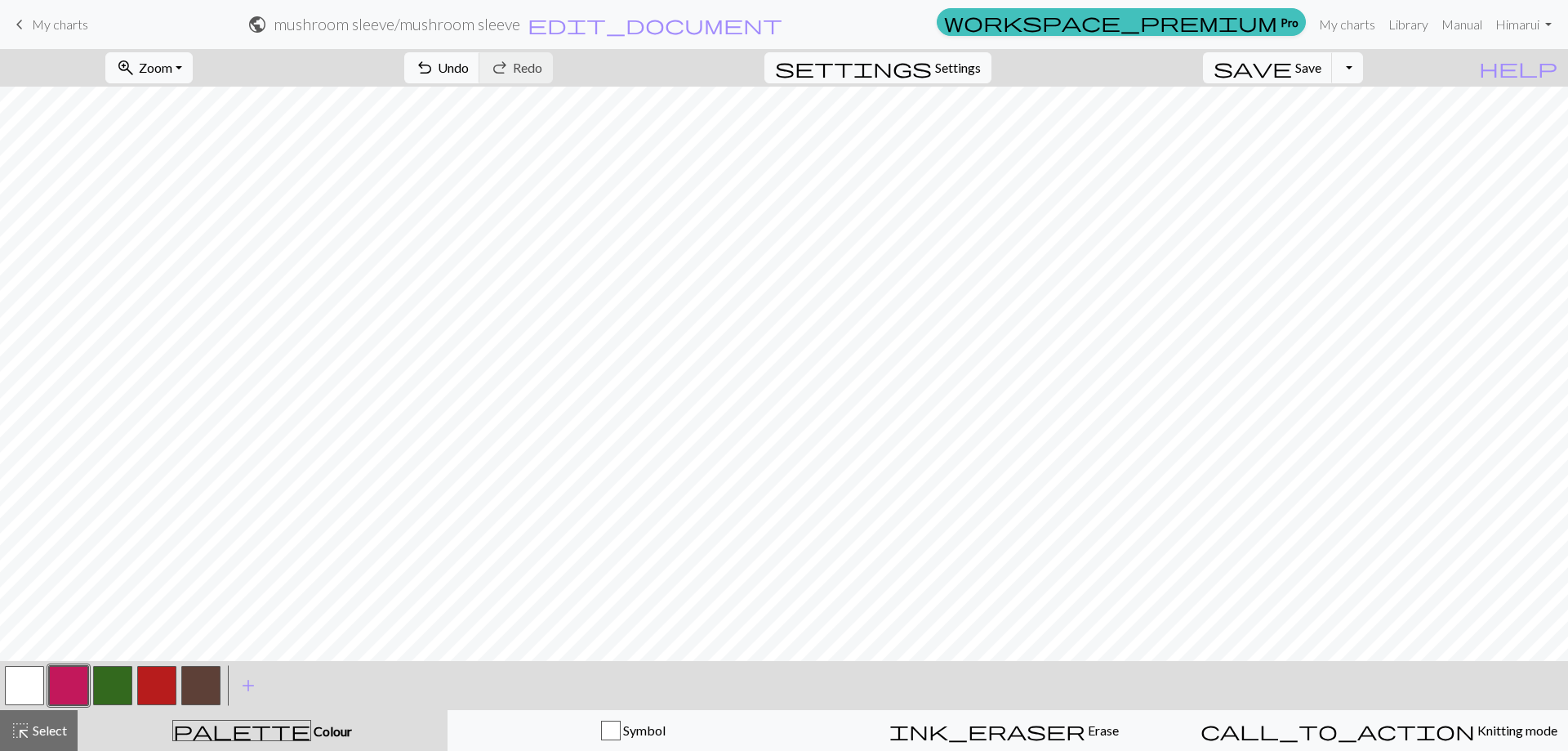 click on "My charts" at bounding box center (60, 24) 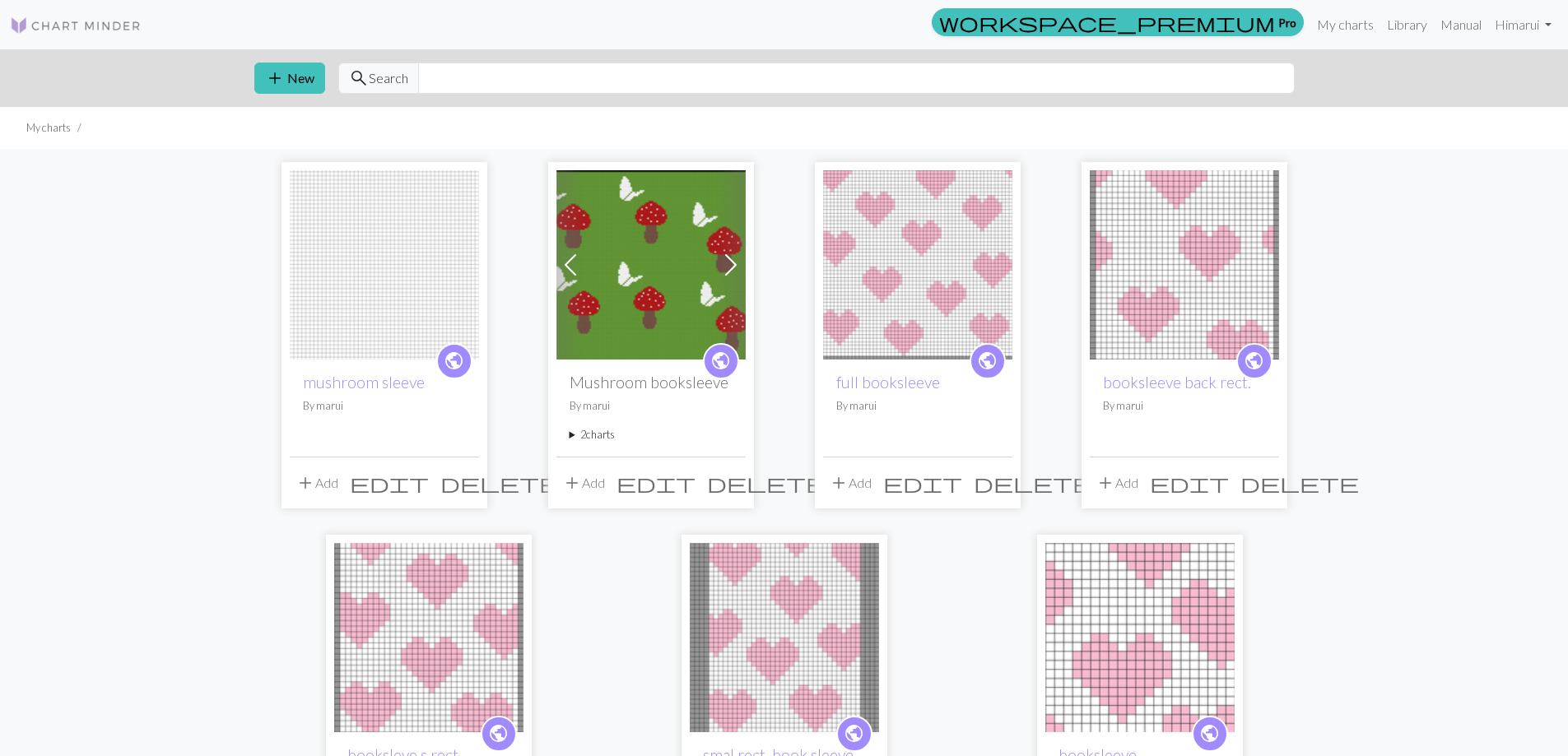 click at bounding box center (384, 265) 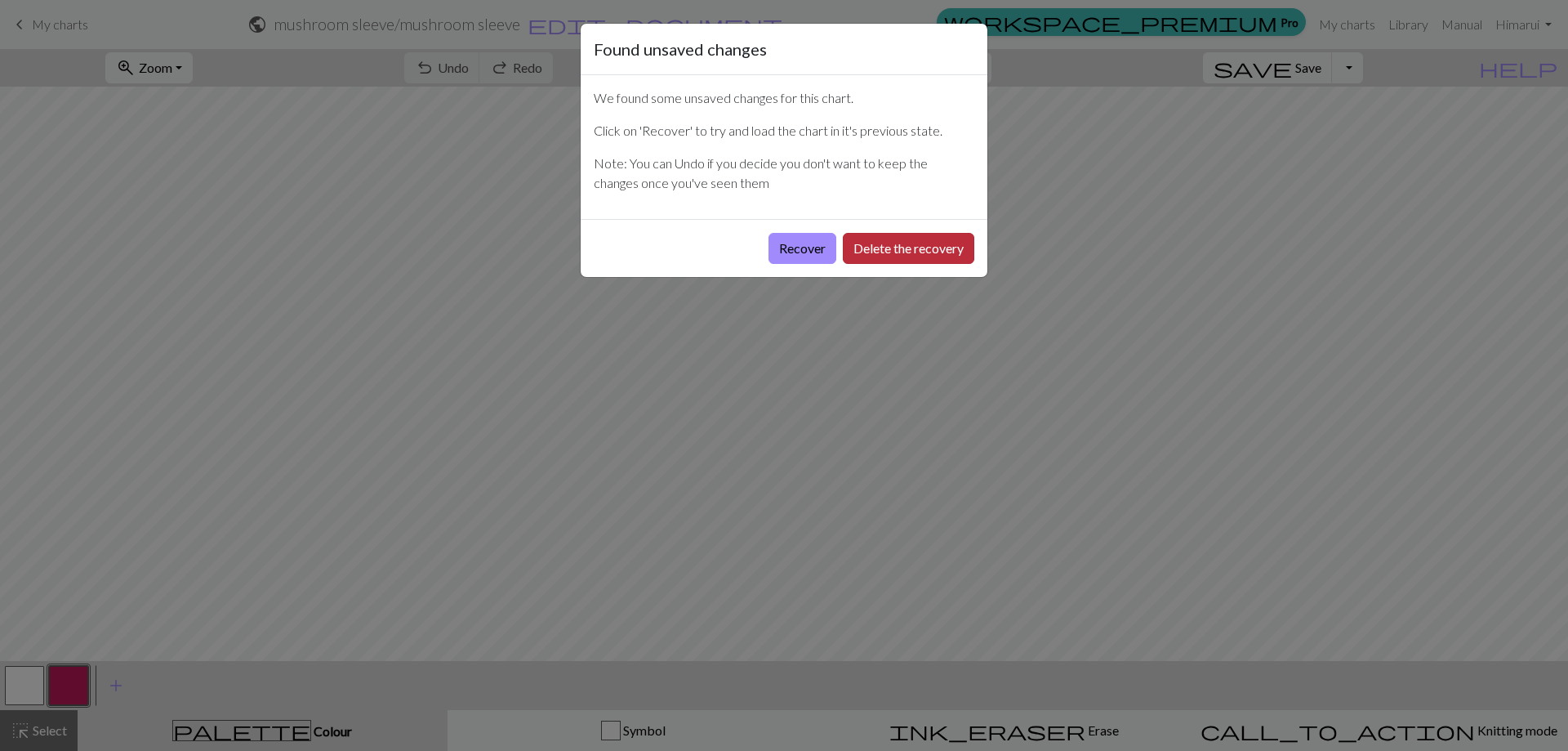 click on "Delete the recovery" at bounding box center [908, 248] 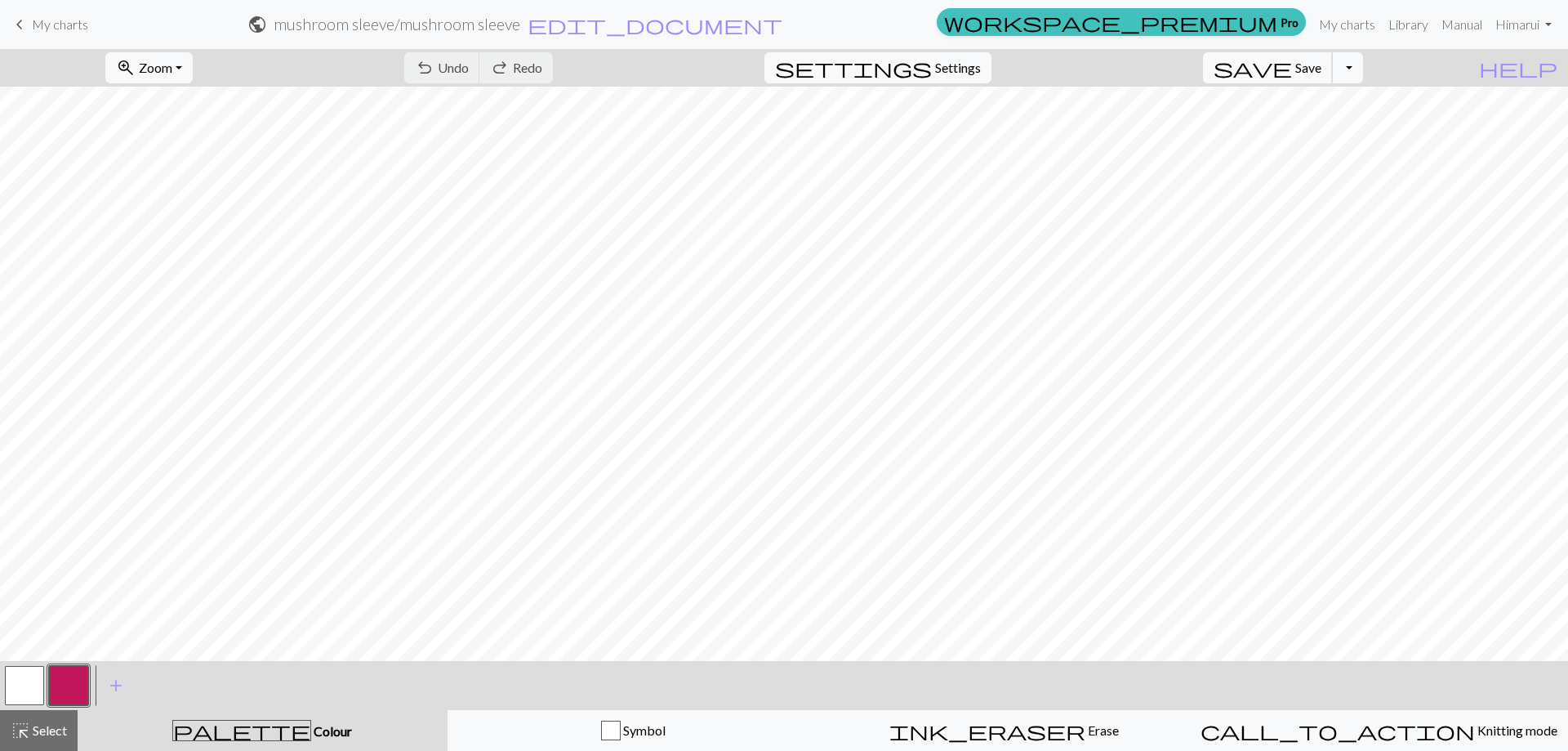 click on "Save" at bounding box center [1308, 67] 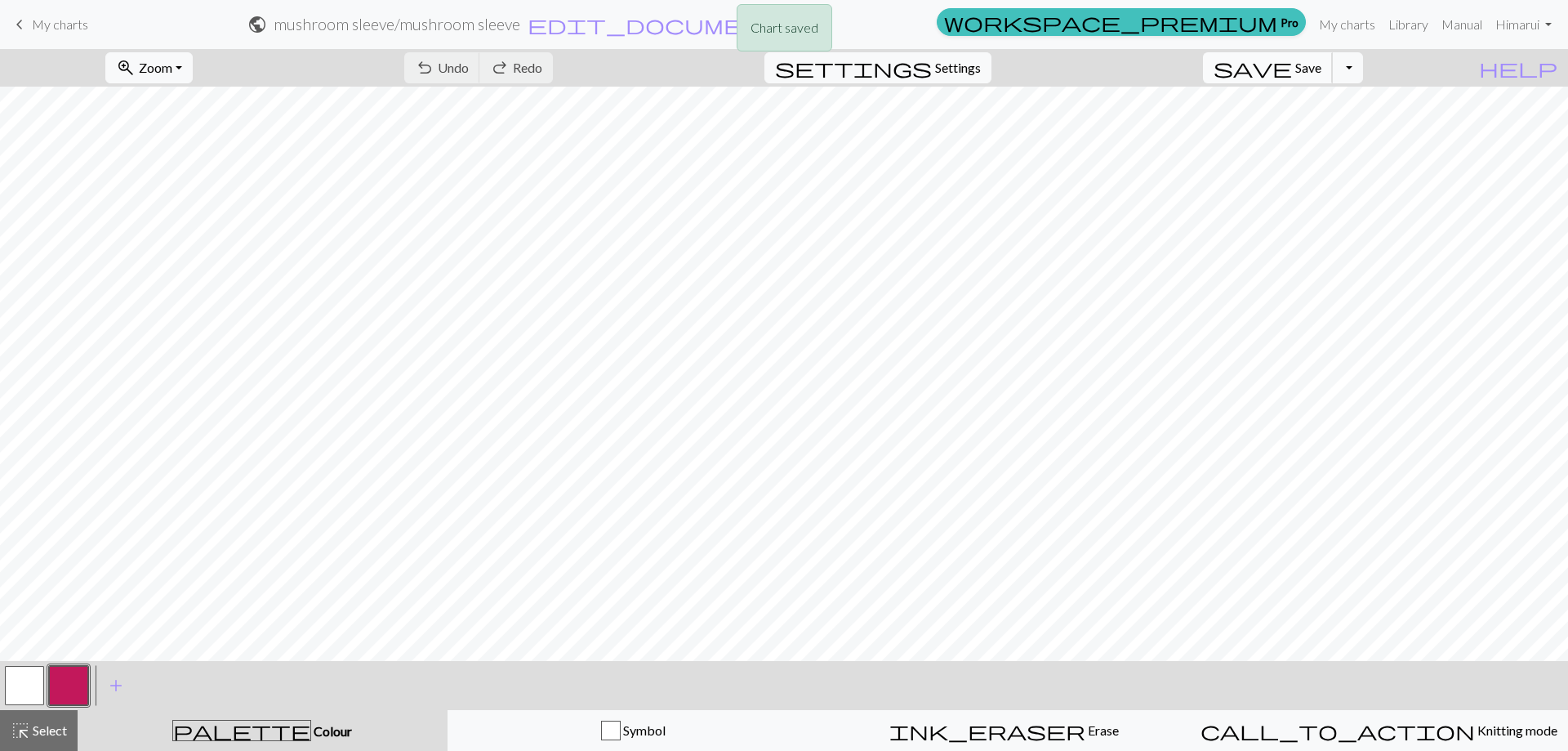 click on "save Save Save" at bounding box center (1267, 68) 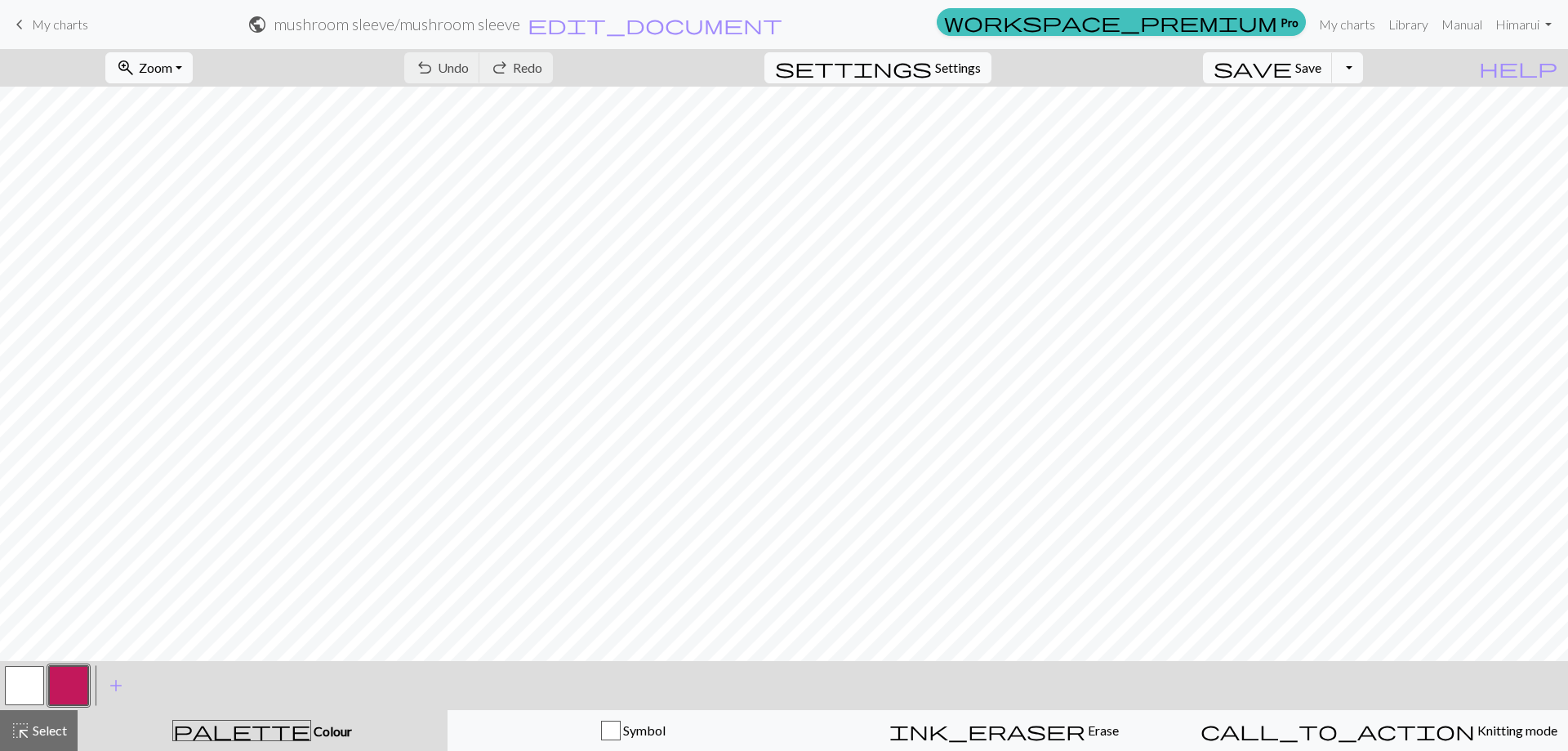 click on "Chart saved Chart saved" at bounding box center [784, 65] 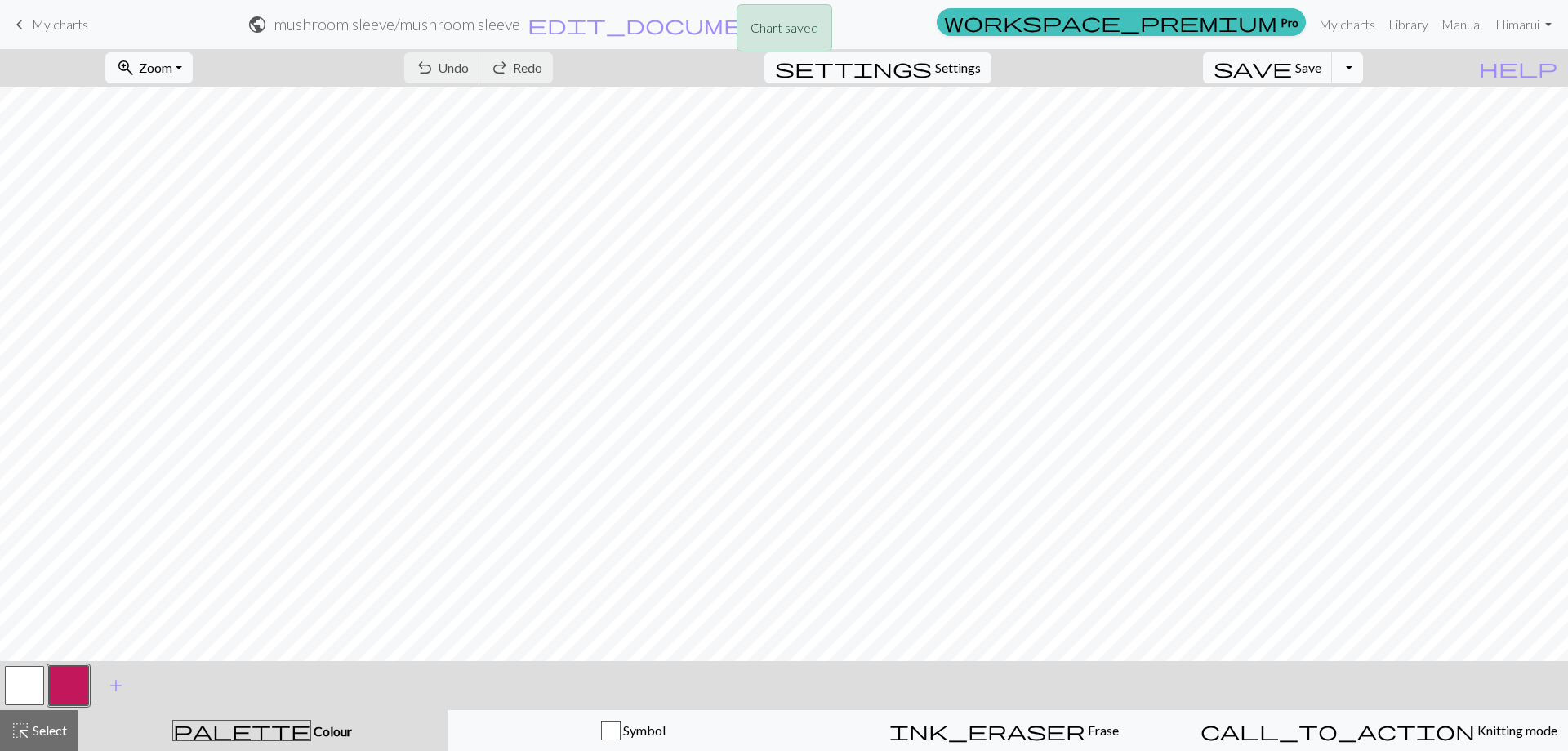 click on "Toggle Dropdown" at bounding box center (1348, 68) 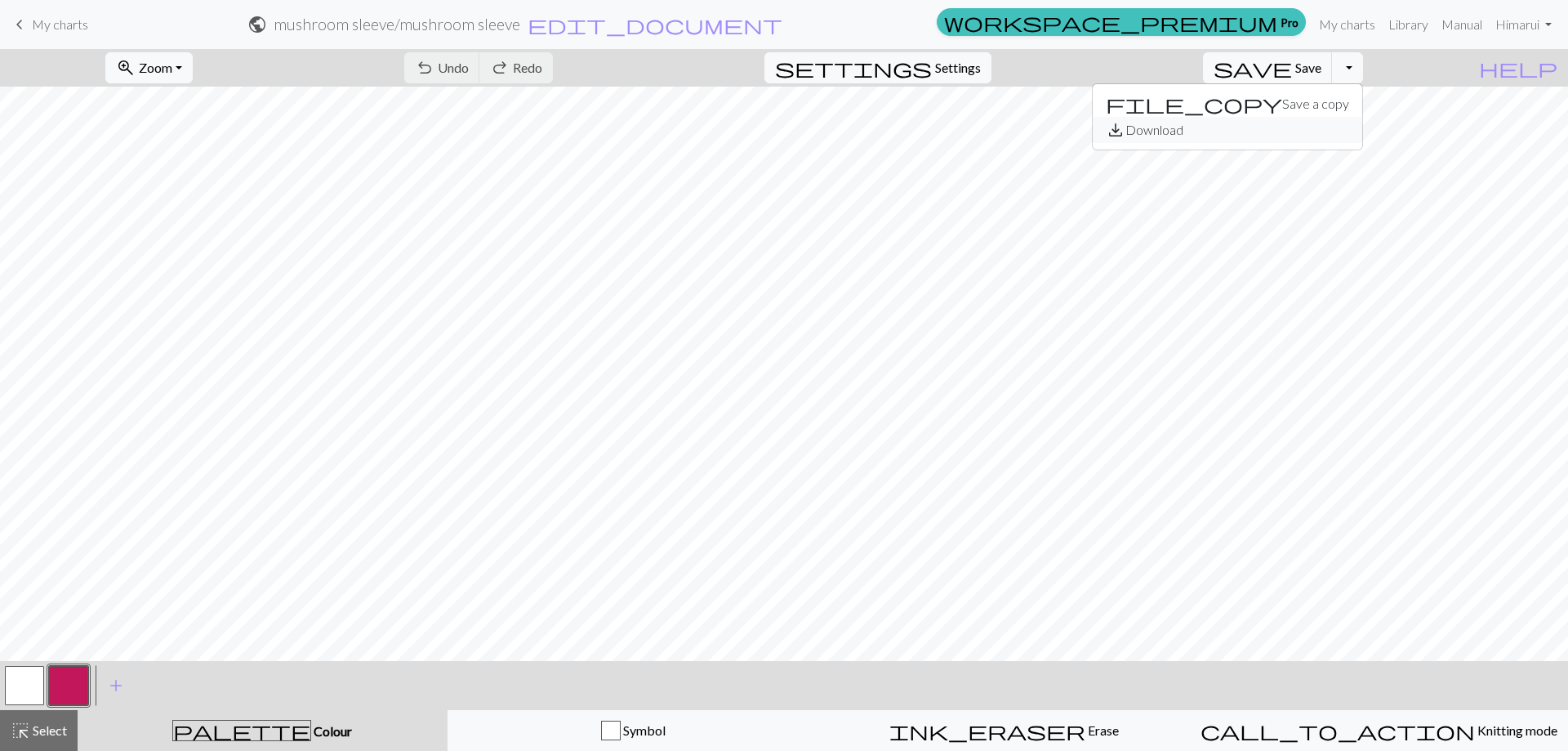 click on "save_alt  Download" at bounding box center (1227, 130) 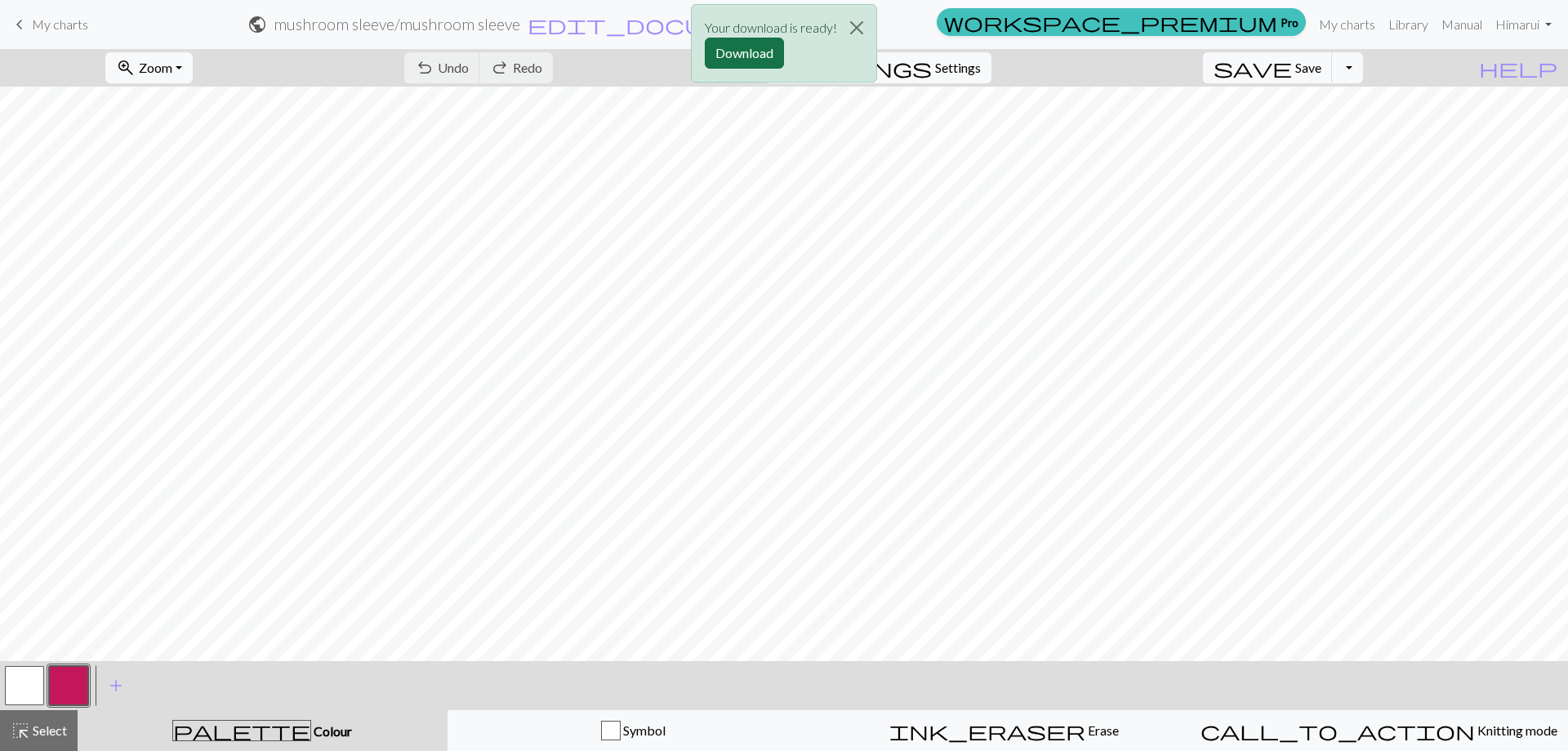 click on "Download" at bounding box center (744, 53) 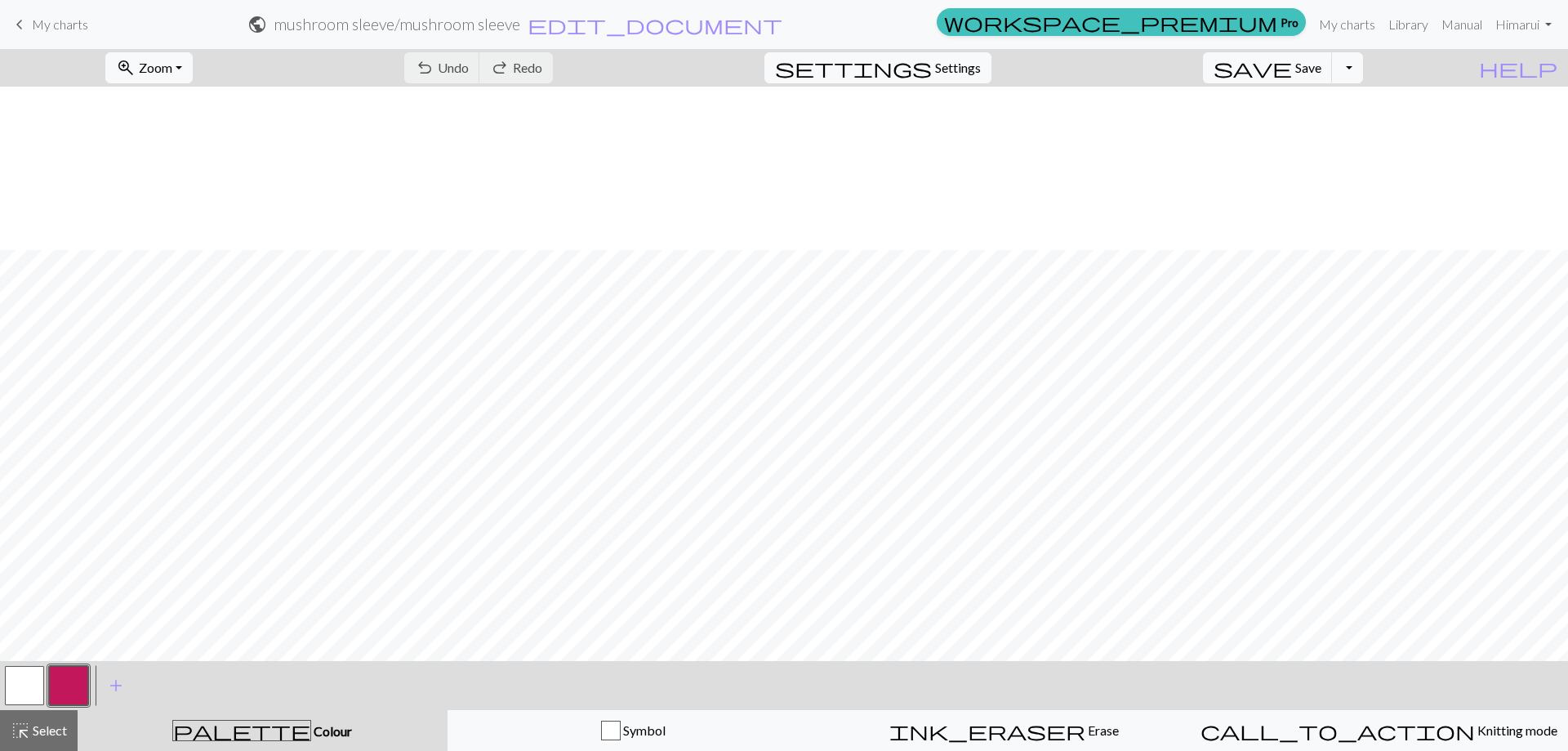 scroll, scrollTop: 327, scrollLeft: 0, axis: vertical 